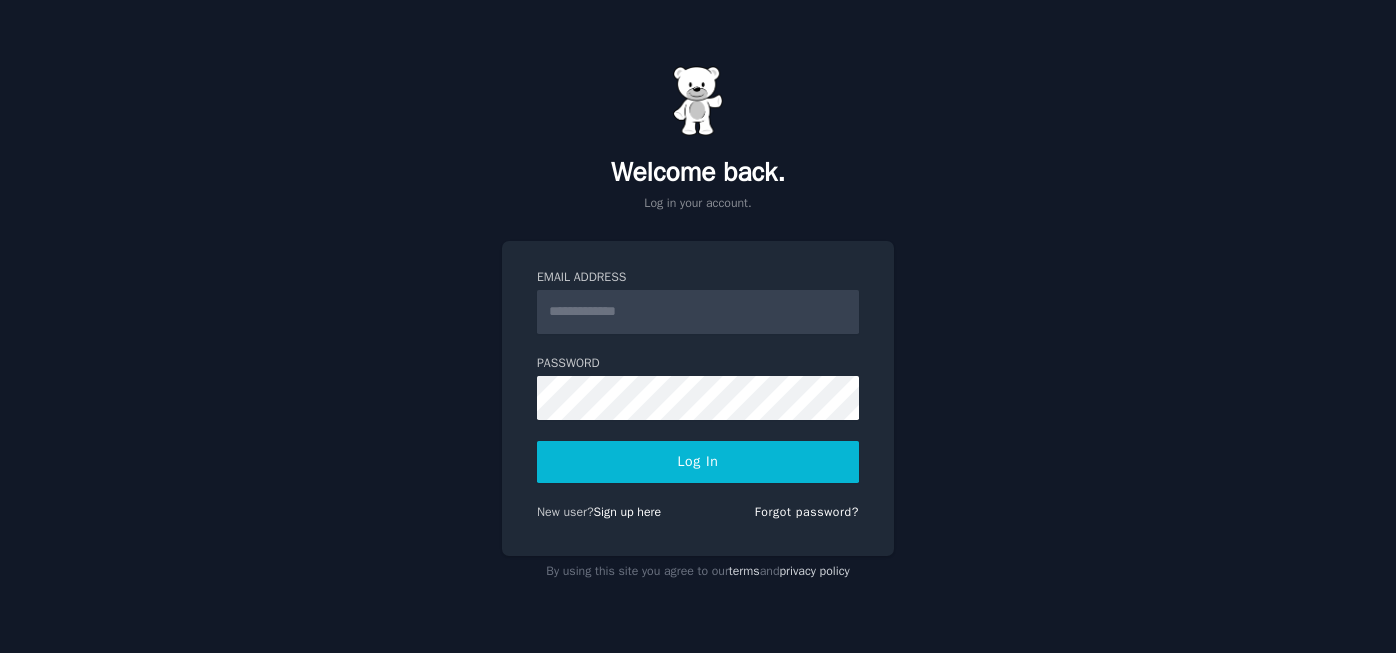 scroll, scrollTop: 0, scrollLeft: 0, axis: both 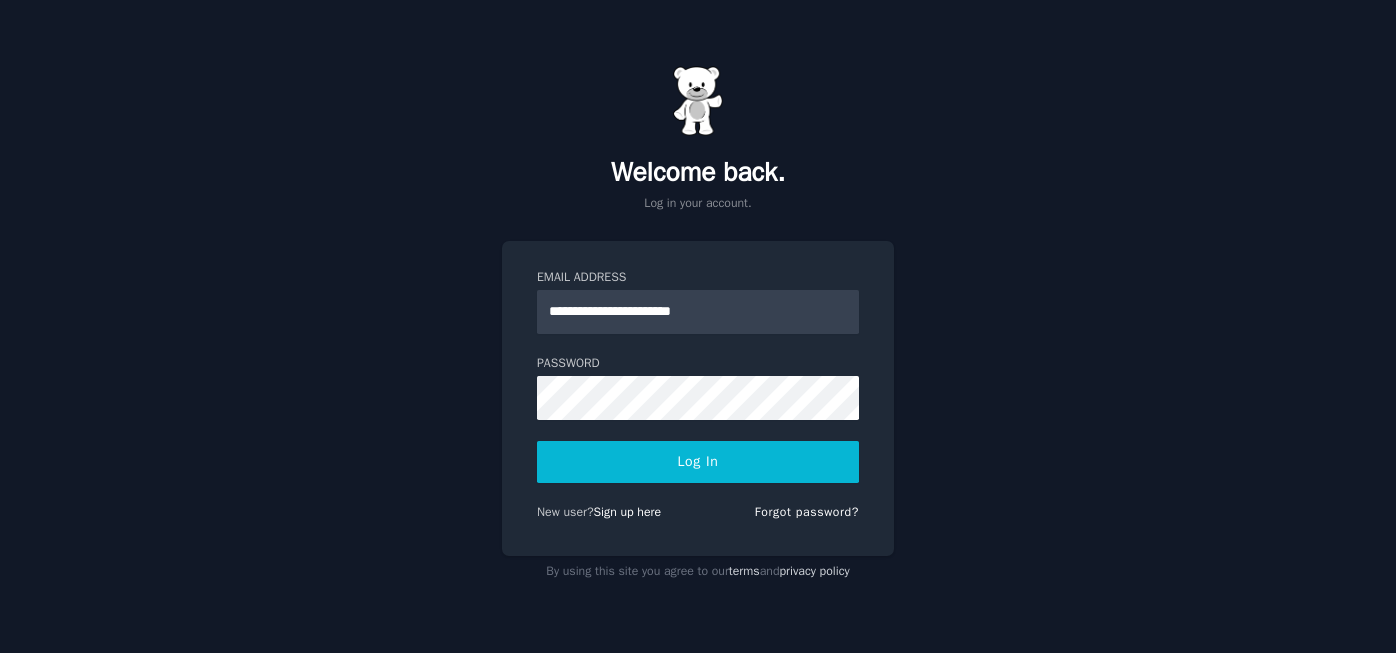 click on "**********" at bounding box center (698, 399) 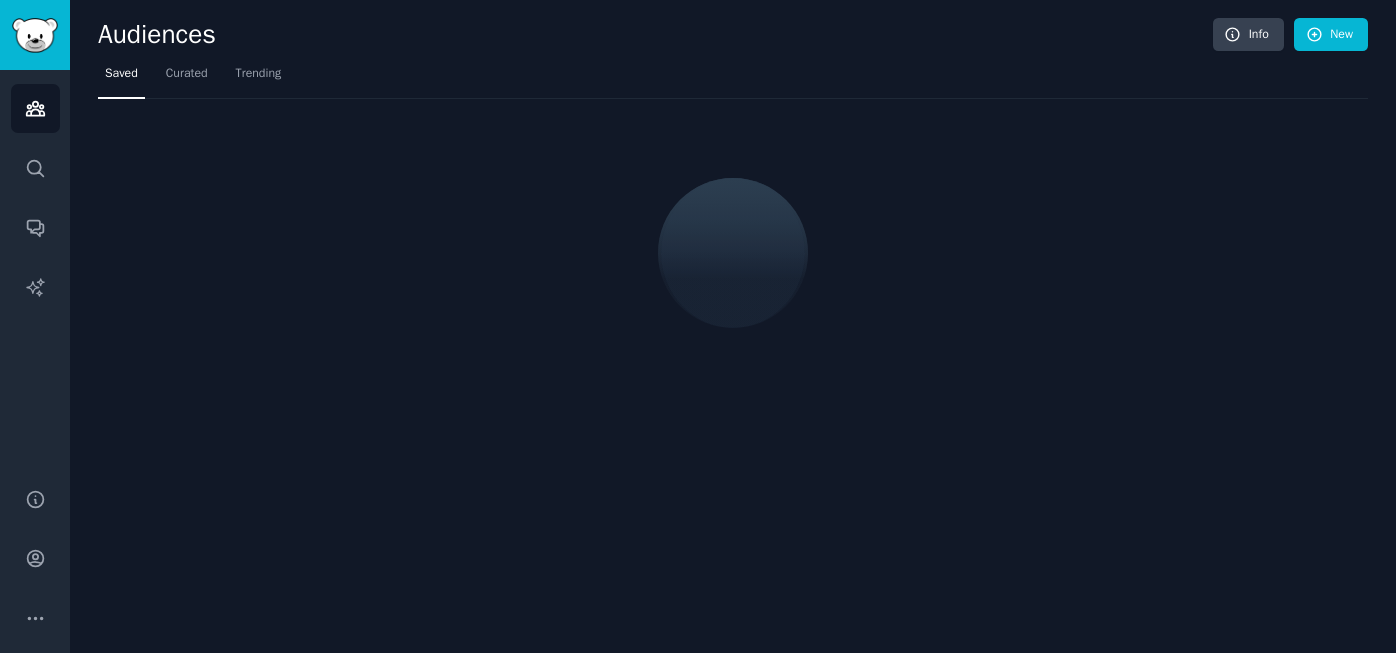scroll, scrollTop: 0, scrollLeft: 0, axis: both 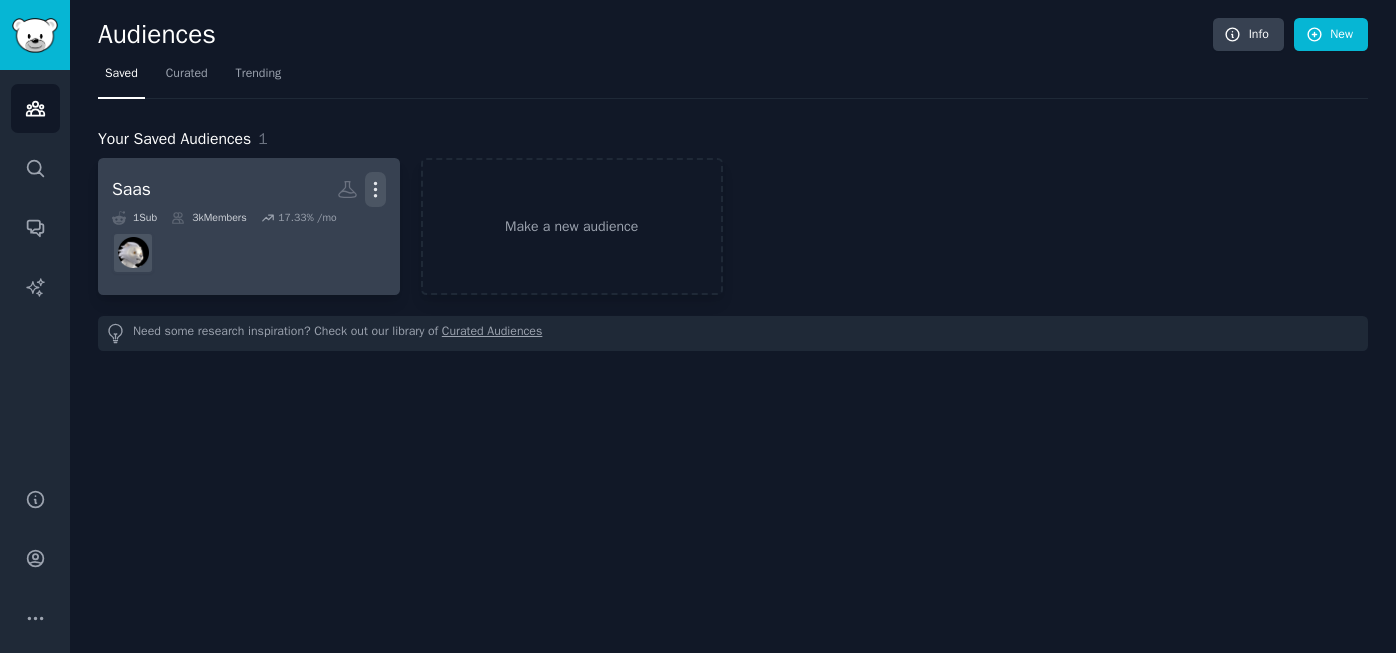 click 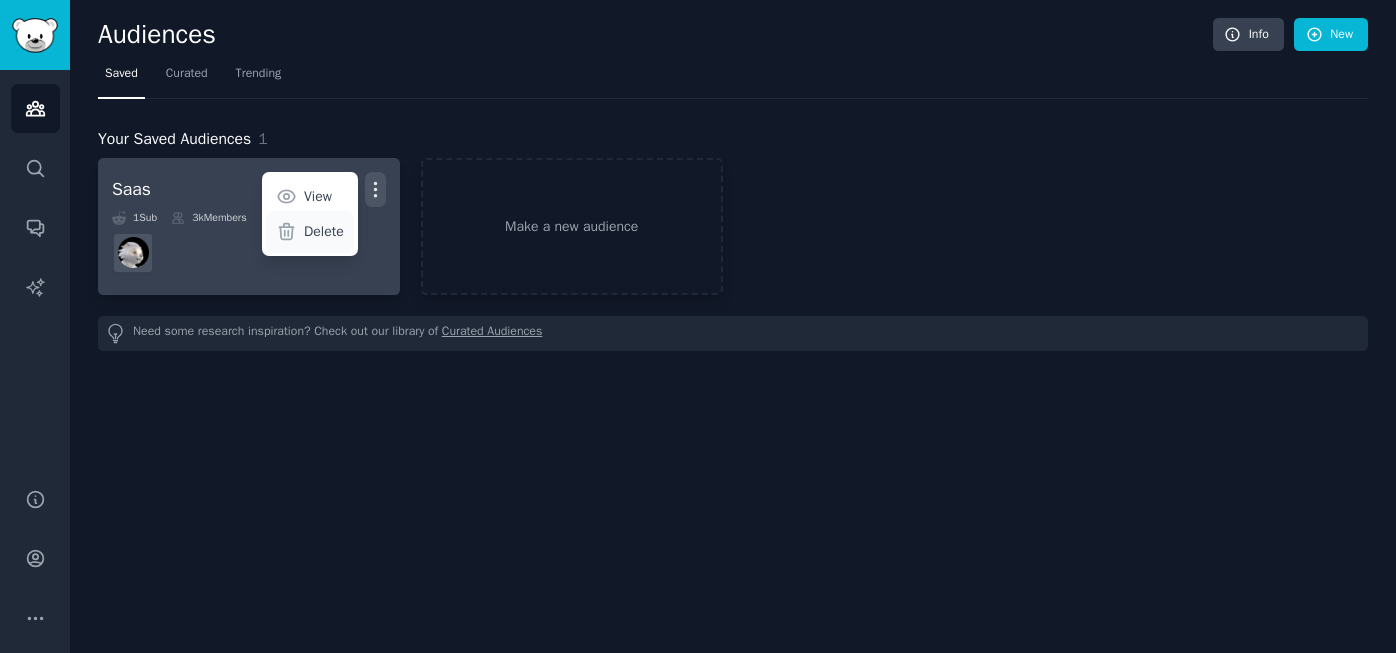 click on "Delete" at bounding box center (324, 231) 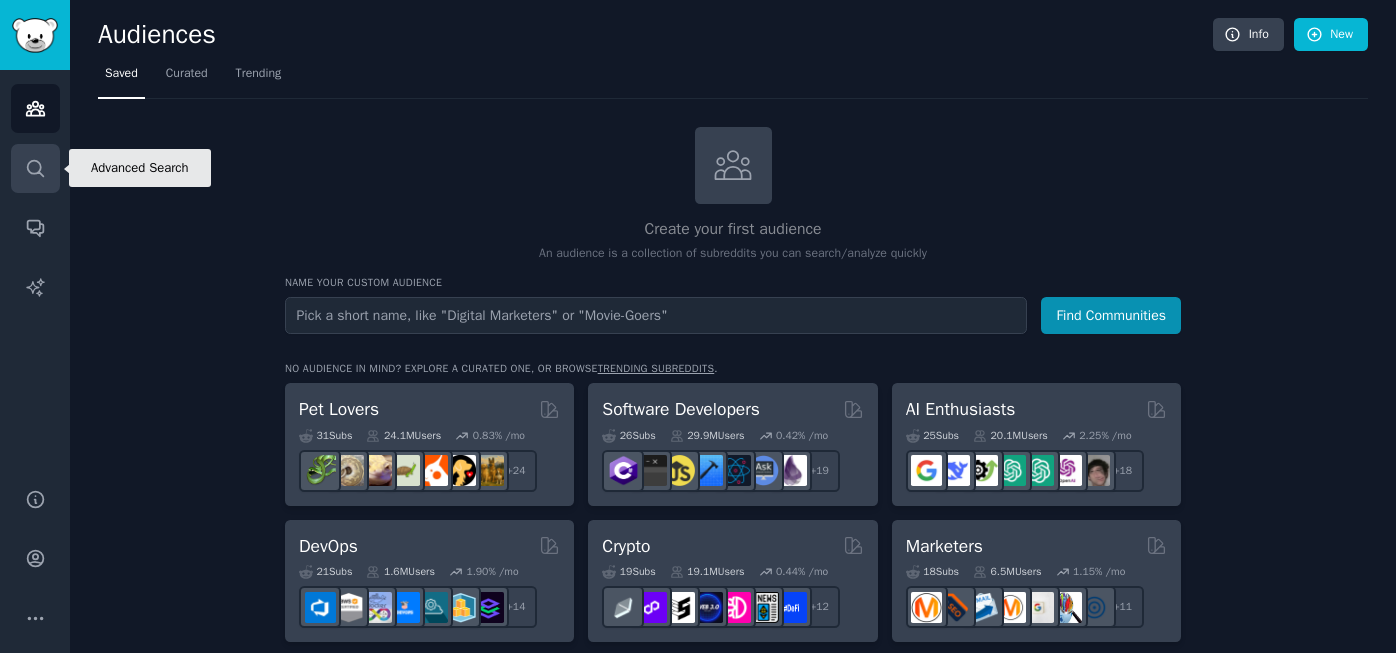 click 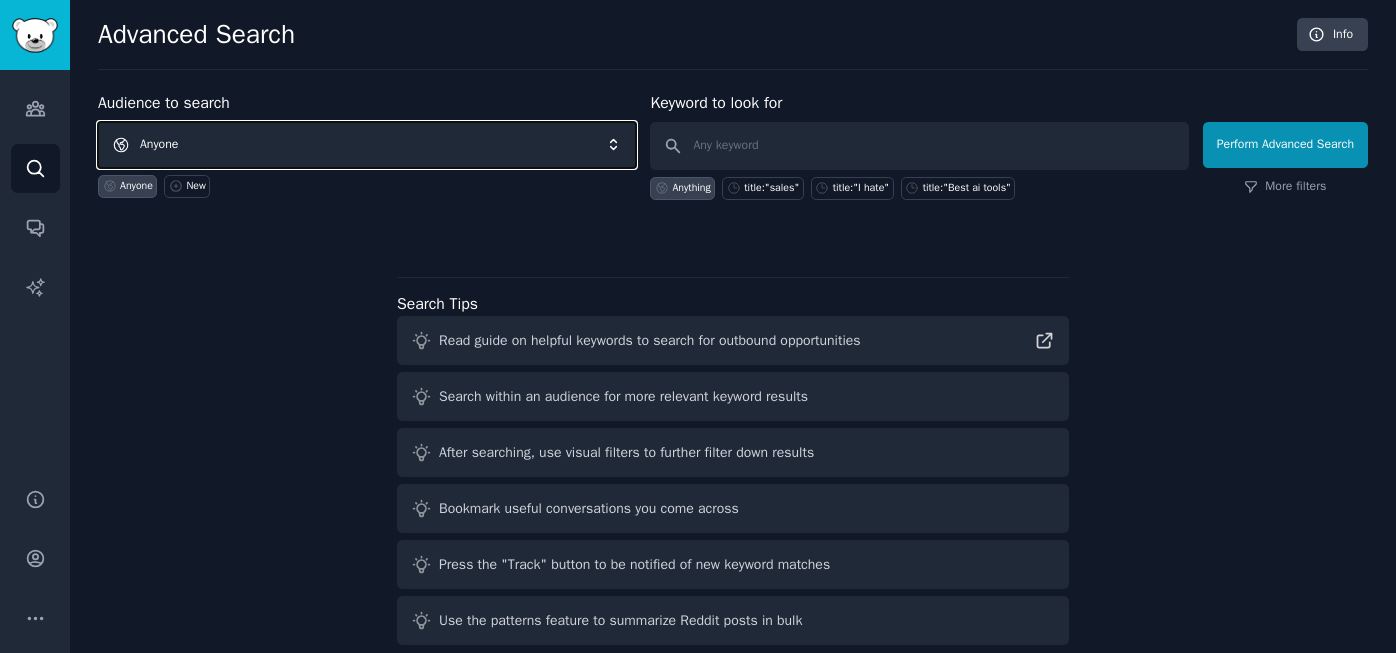 click on "Anyone" at bounding box center [367, 145] 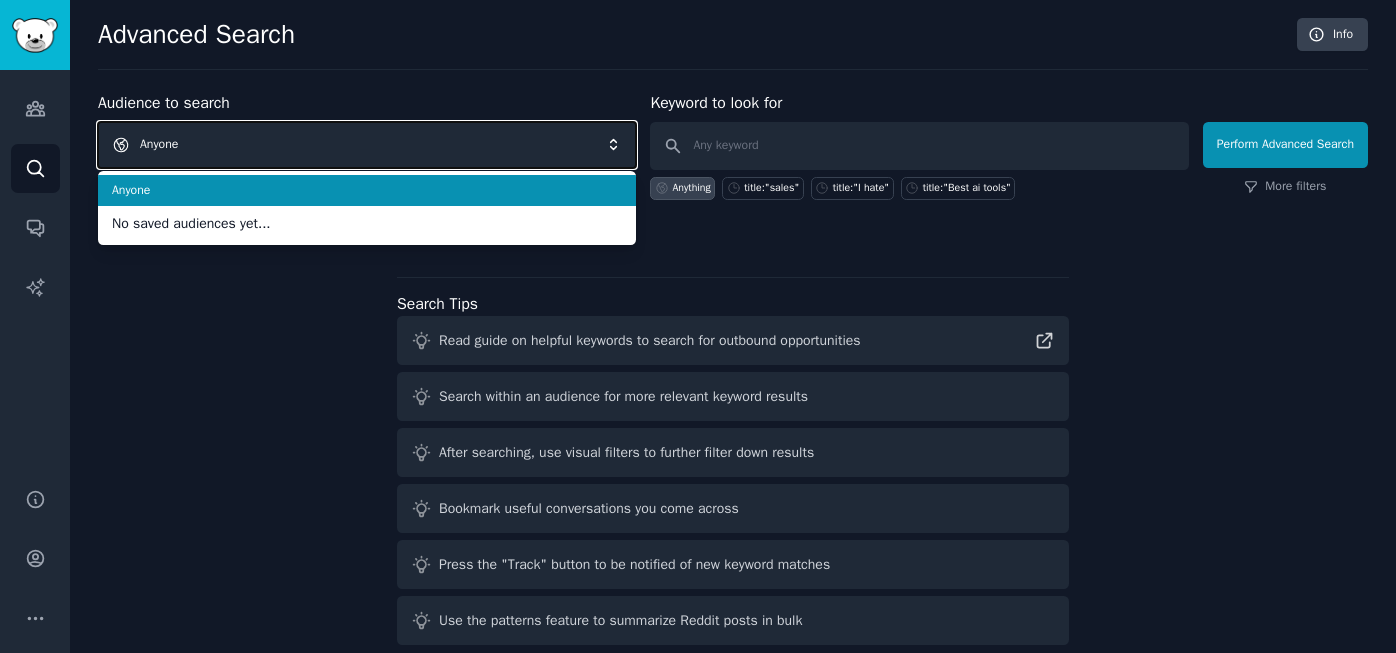 click on "Anyone" at bounding box center [367, 145] 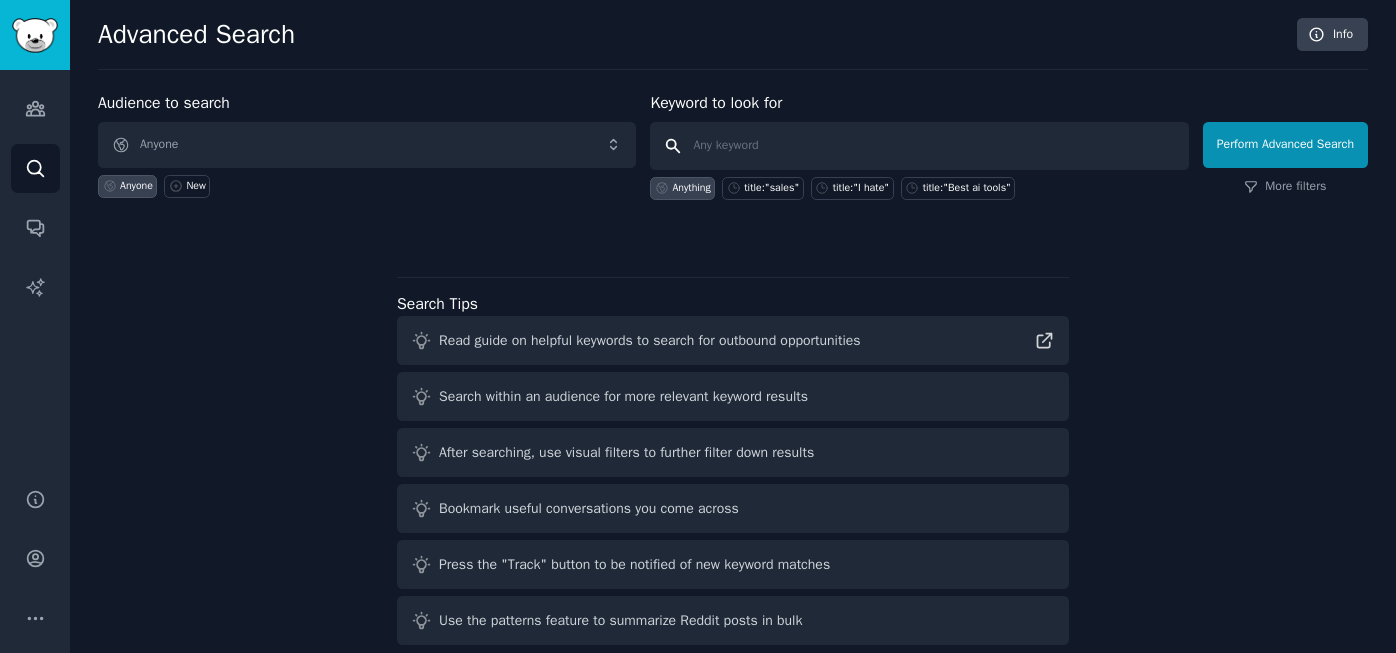 click at bounding box center (919, 146) 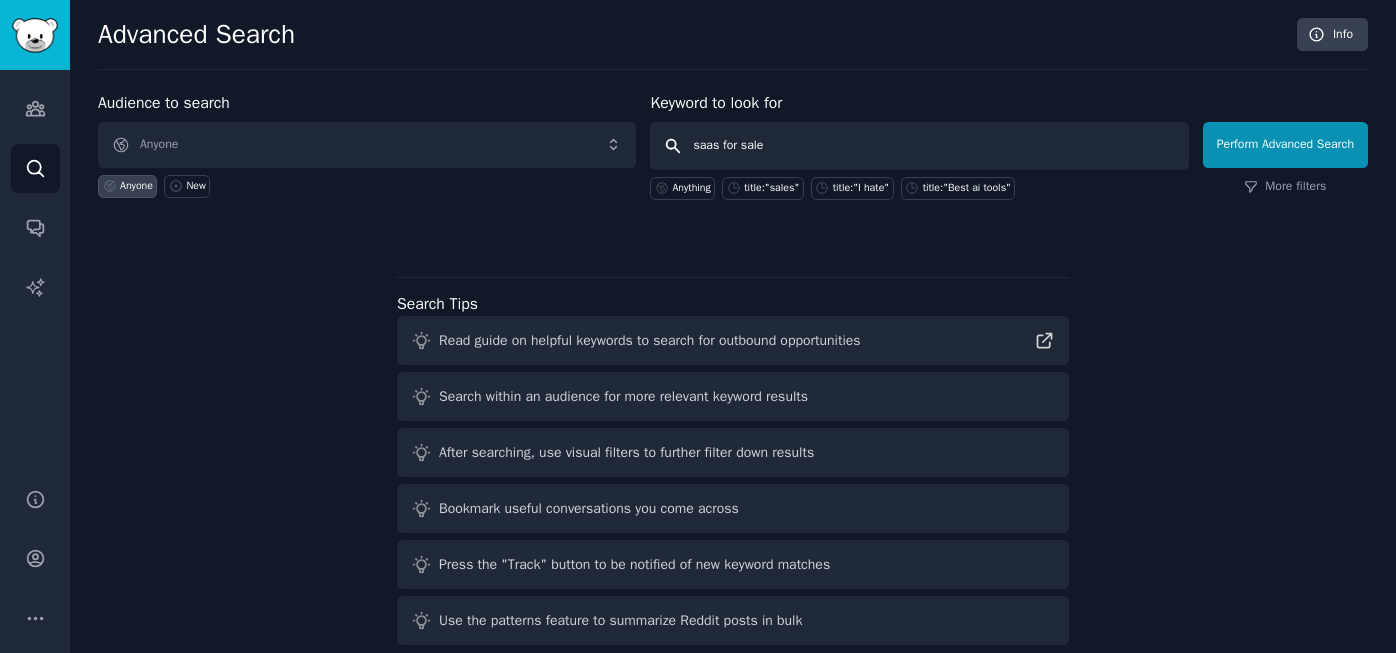 type on "saas for sales" 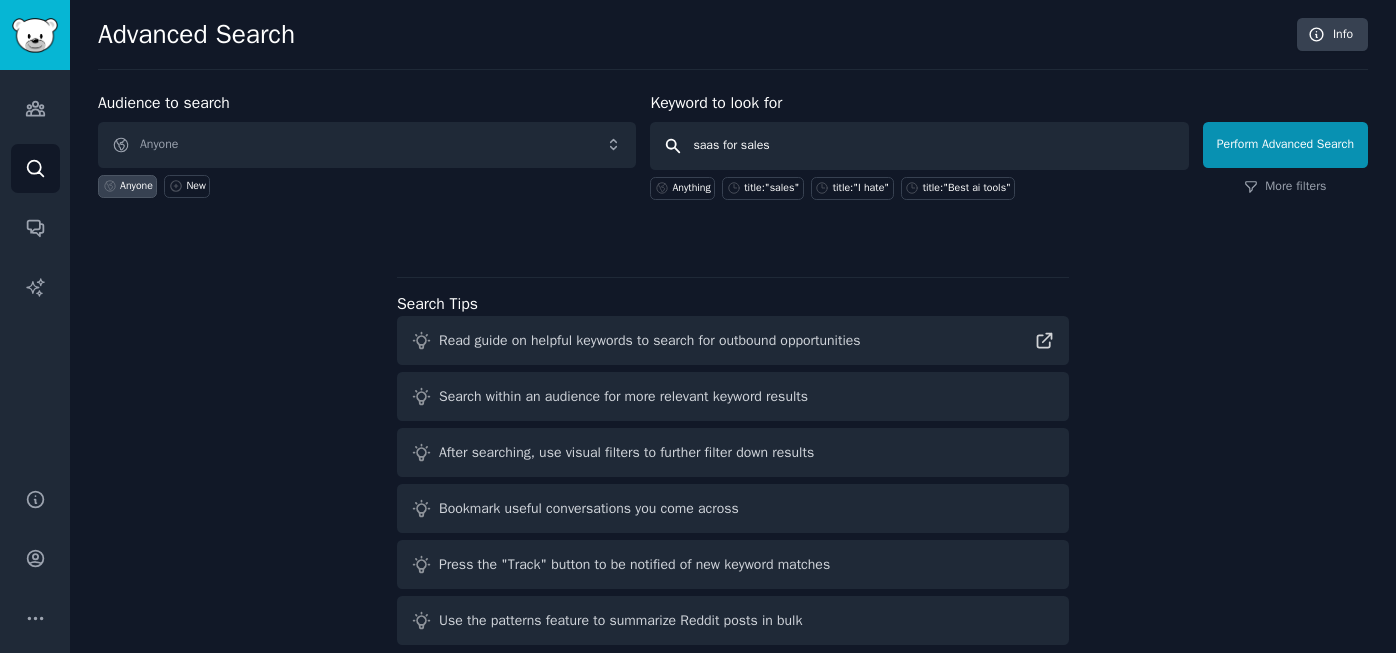 click on "Perform Advanced Search" at bounding box center [1285, 145] 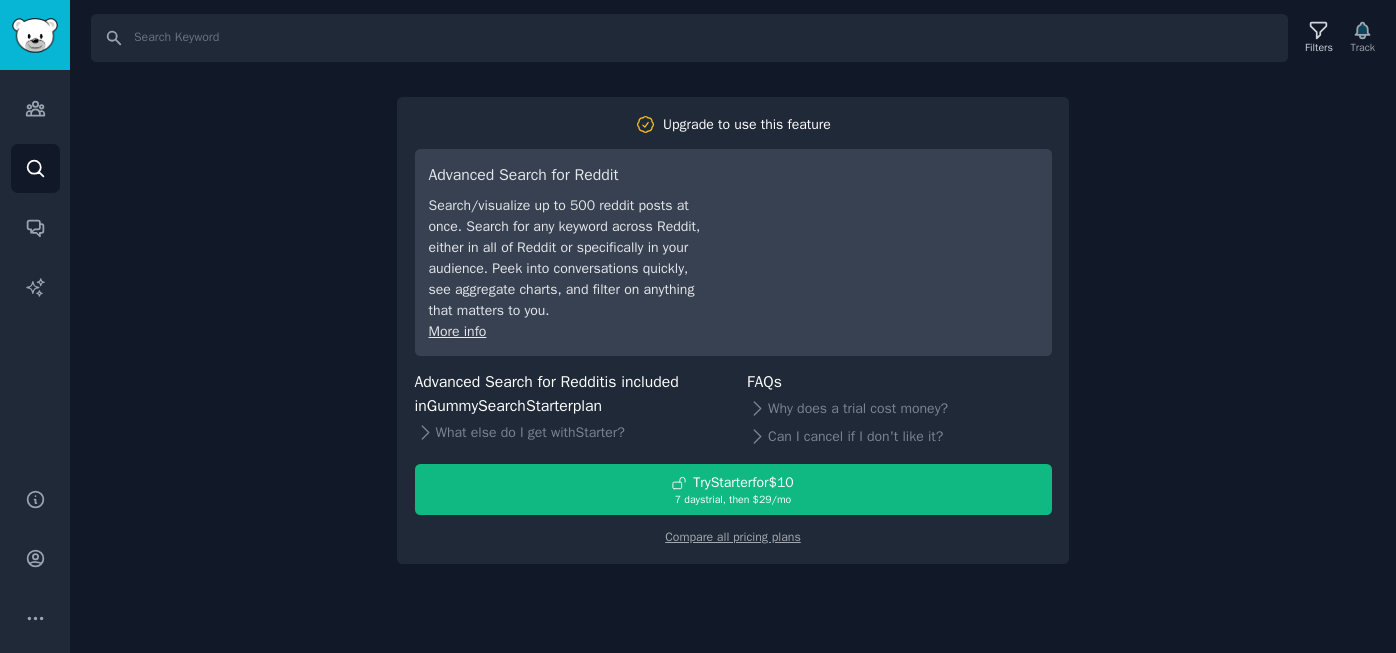 click on "Search Filters Track Upgrade to use this feature Advanced Search for Reddit Search/visualize up to 500 reddit posts at once. Search for any keyword across Reddit, either in all of Reddit or specifically in your audience. Peek into conversations quickly, see aggregate charts, and filter on anything that matters to you. More info Advanced Search for Reddit  is included in  GummySearch  Starter  plan What else do I get with  Starter ? FAQs Why does a trial cost money? Can I cancel if I don't like it? Try  Starter  for  $10 7 days  trial, then $ 29 /mo Compare all pricing plans" at bounding box center [733, 326] 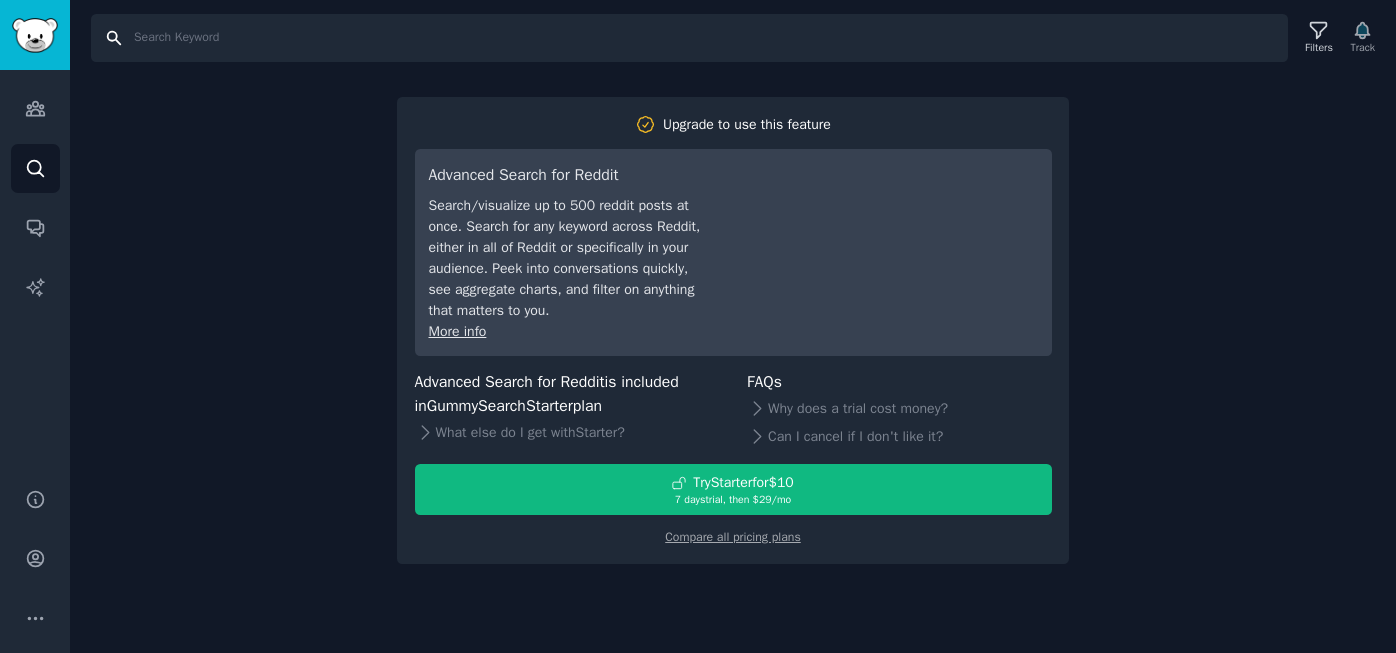 click on "Search" at bounding box center [689, 38] 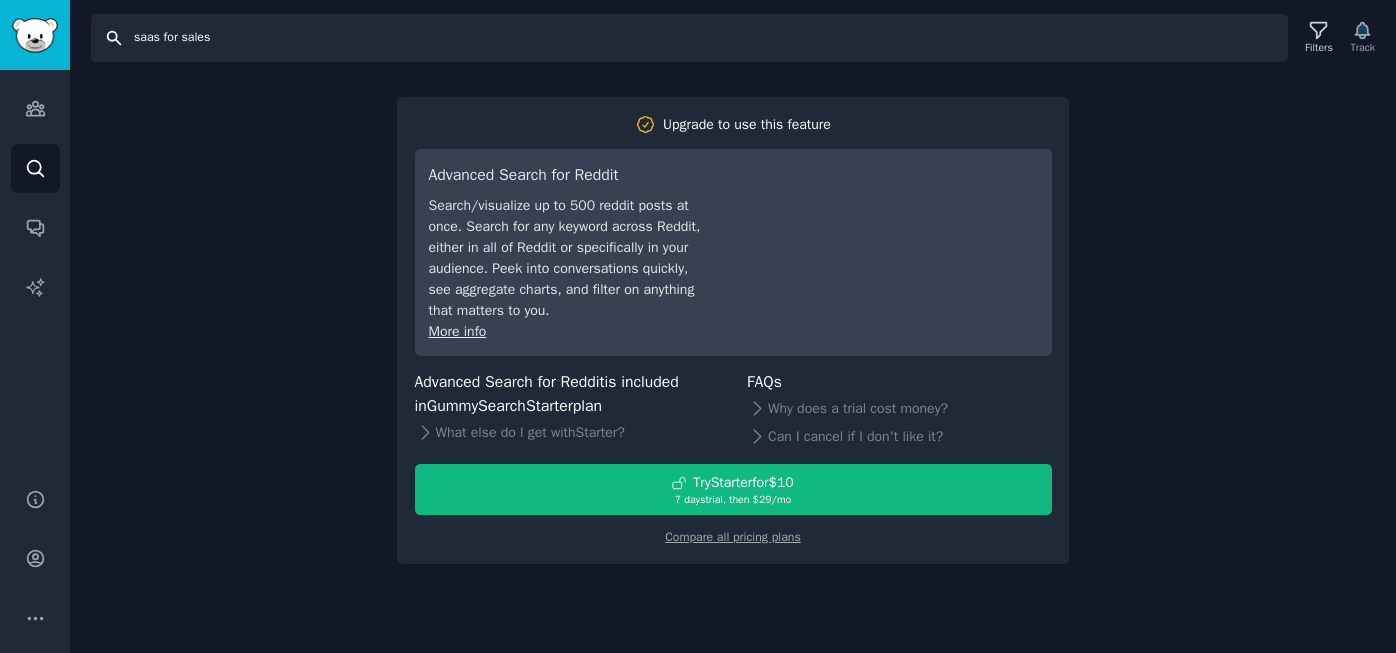 type on "saas for sales" 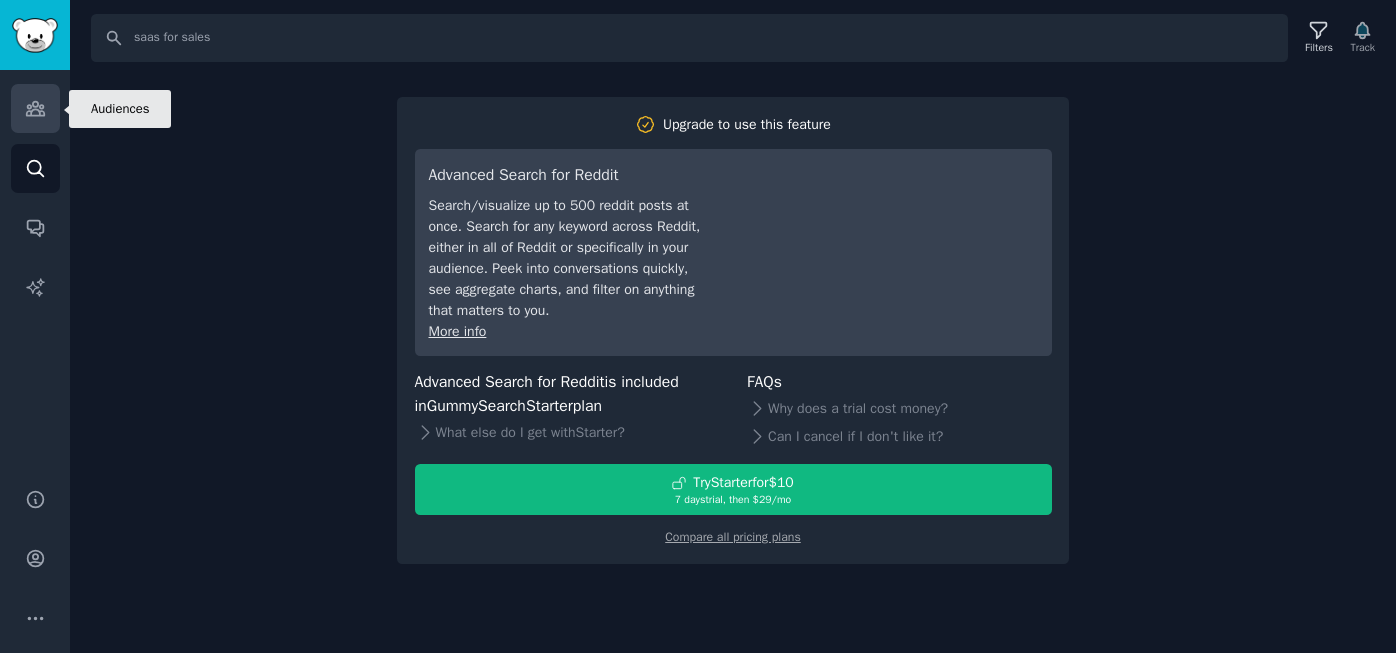click 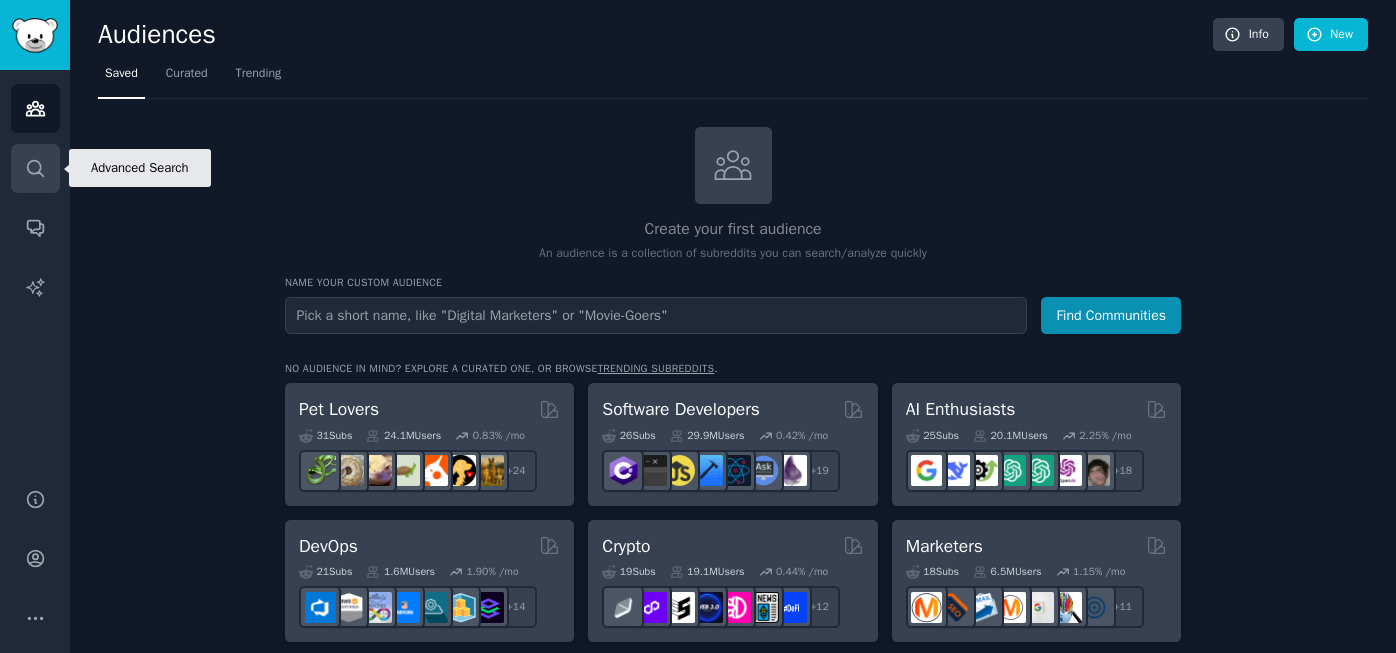 click 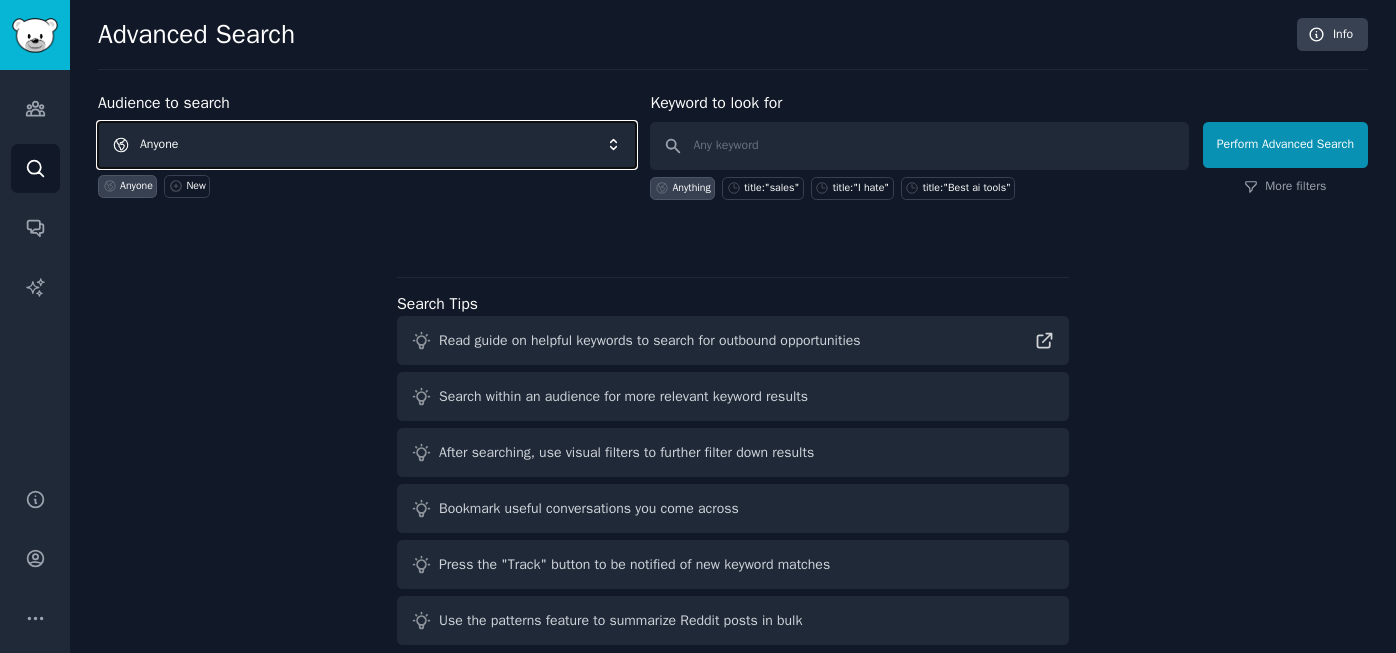 click on "Anyone" at bounding box center [367, 145] 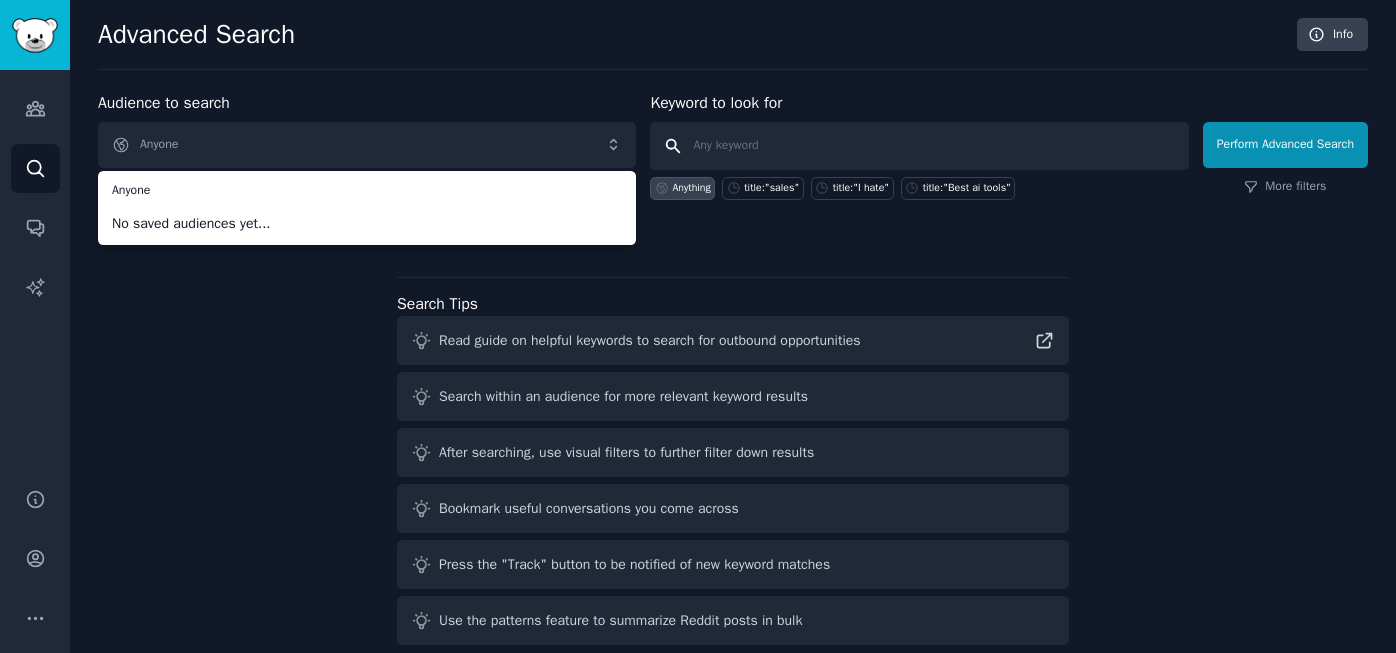 click at bounding box center [919, 146] 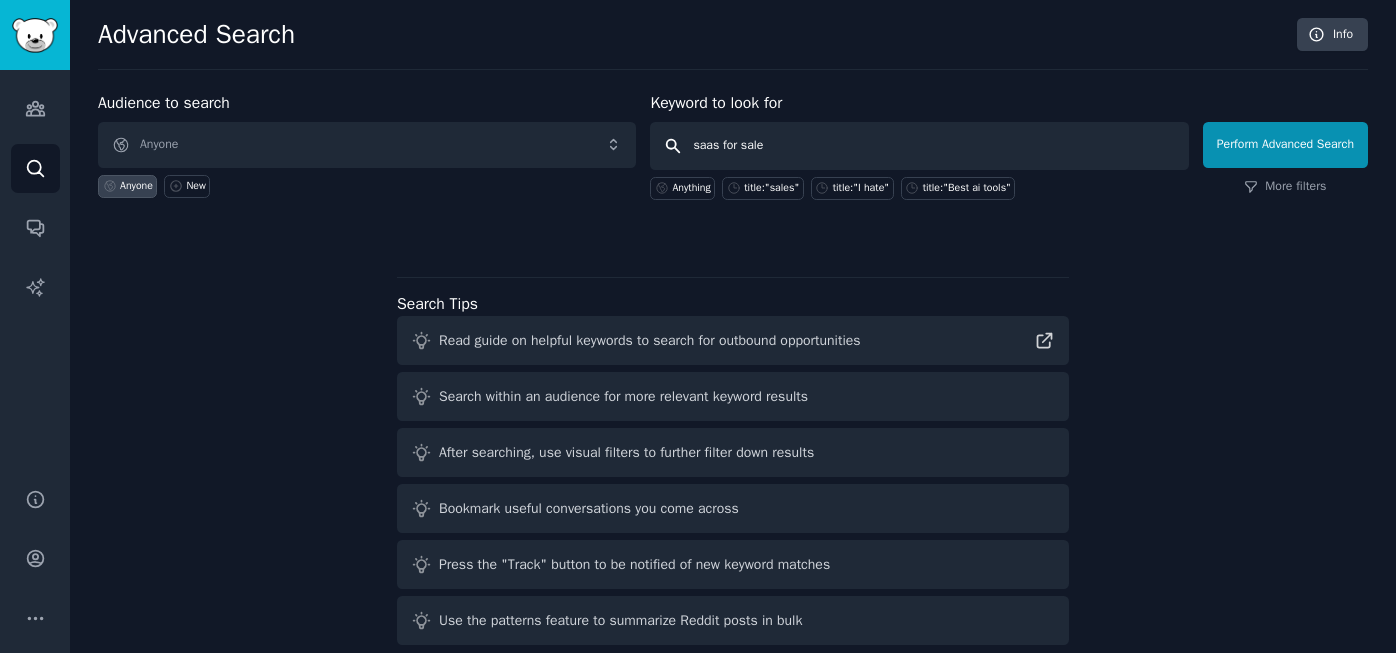 type on "saas for sales" 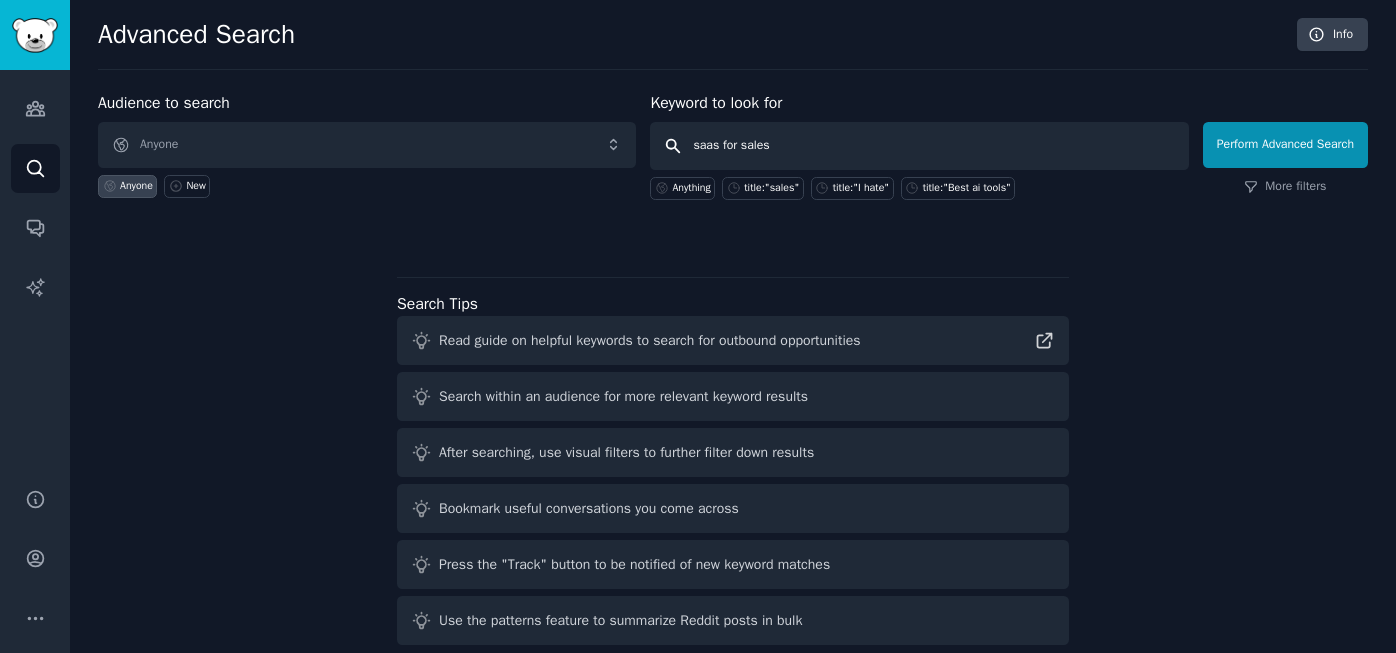 click on "Perform Advanced Search" at bounding box center (1285, 145) 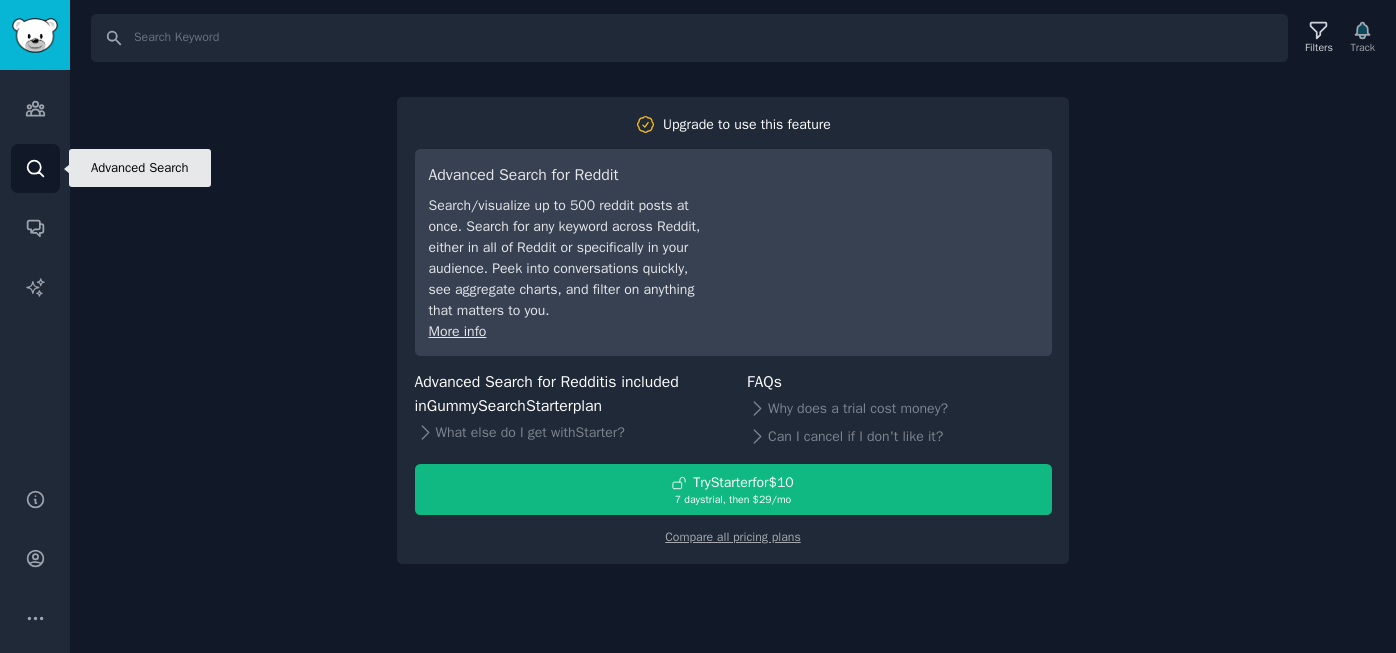 click 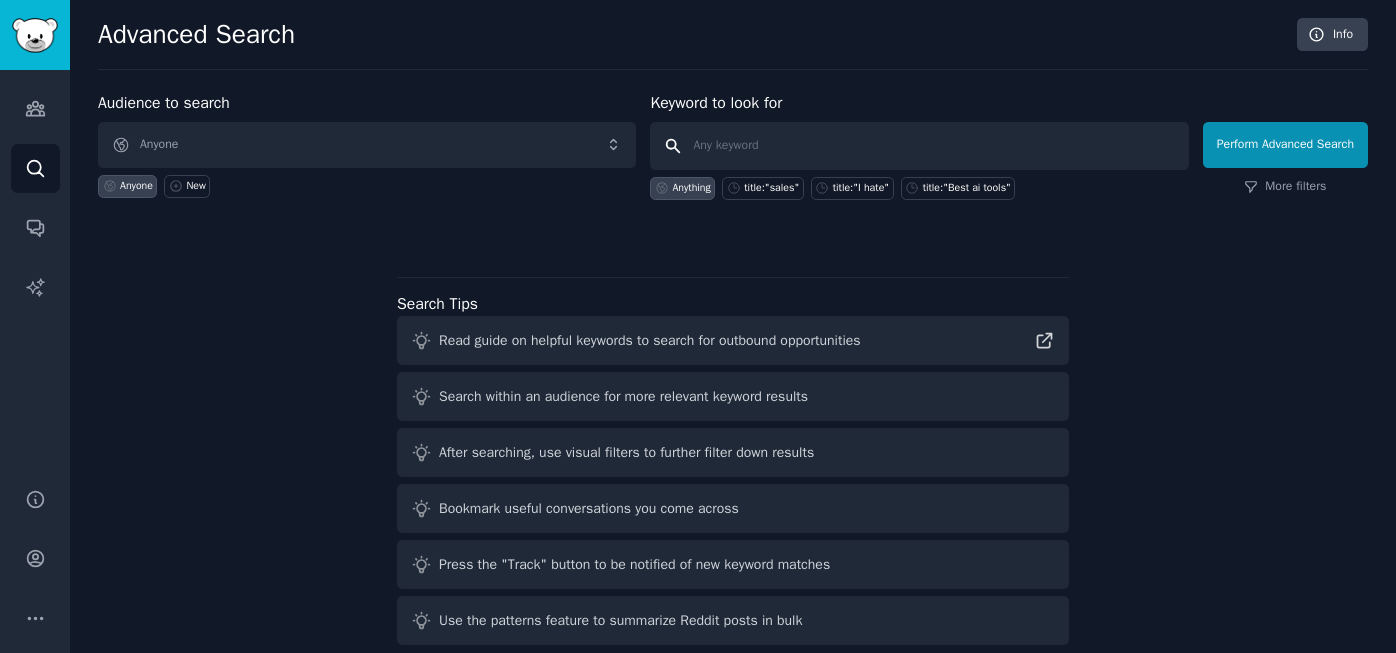 click at bounding box center [919, 146] 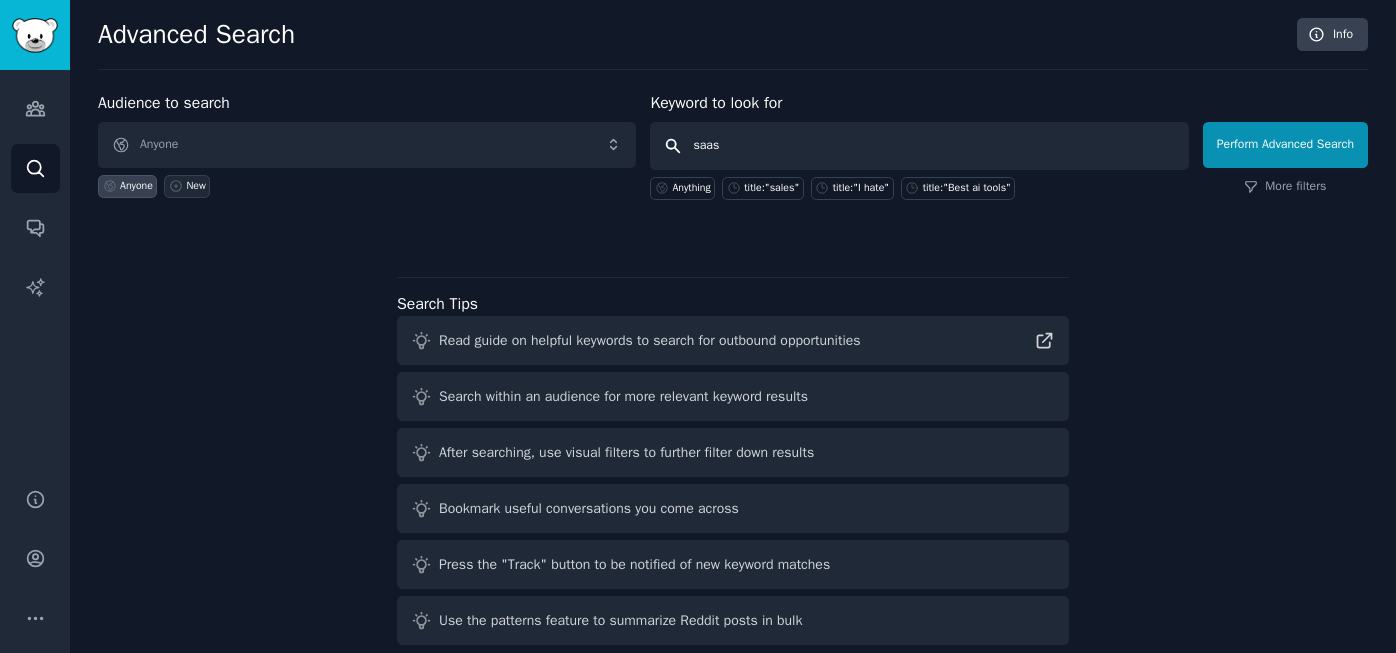 type on "saas" 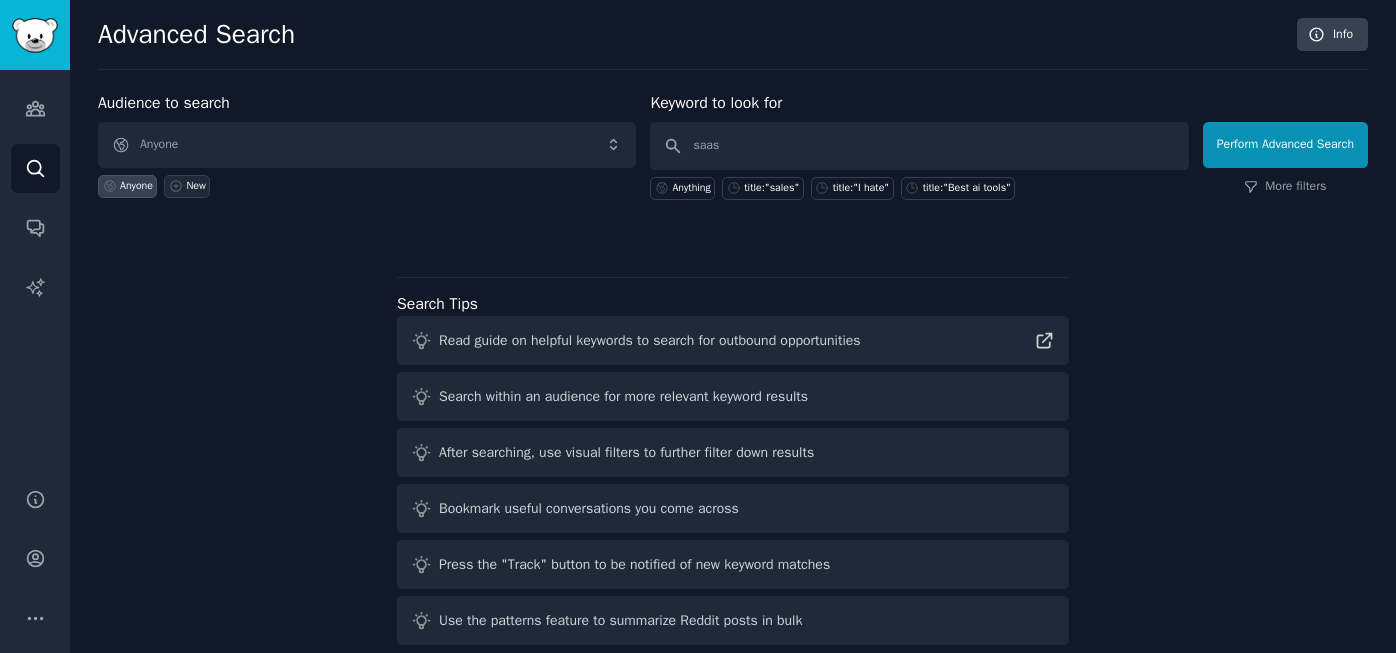 click on "New" at bounding box center [196, 186] 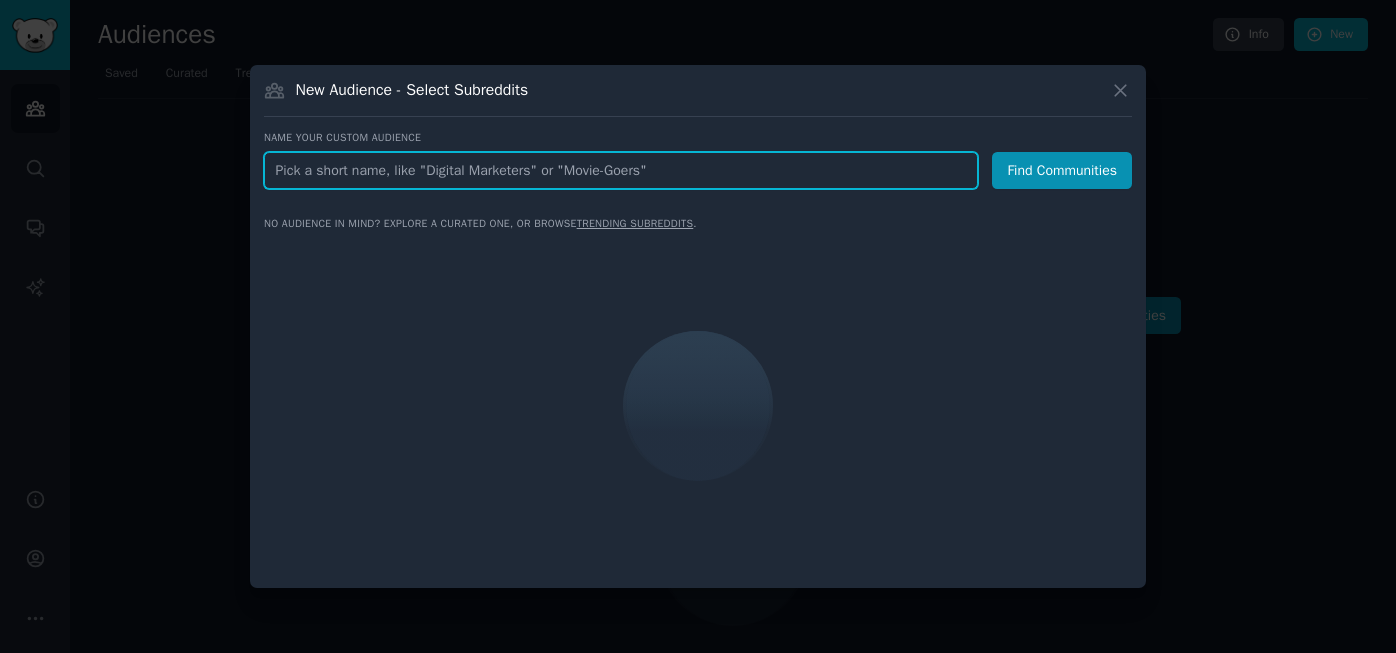 click at bounding box center [621, 170] 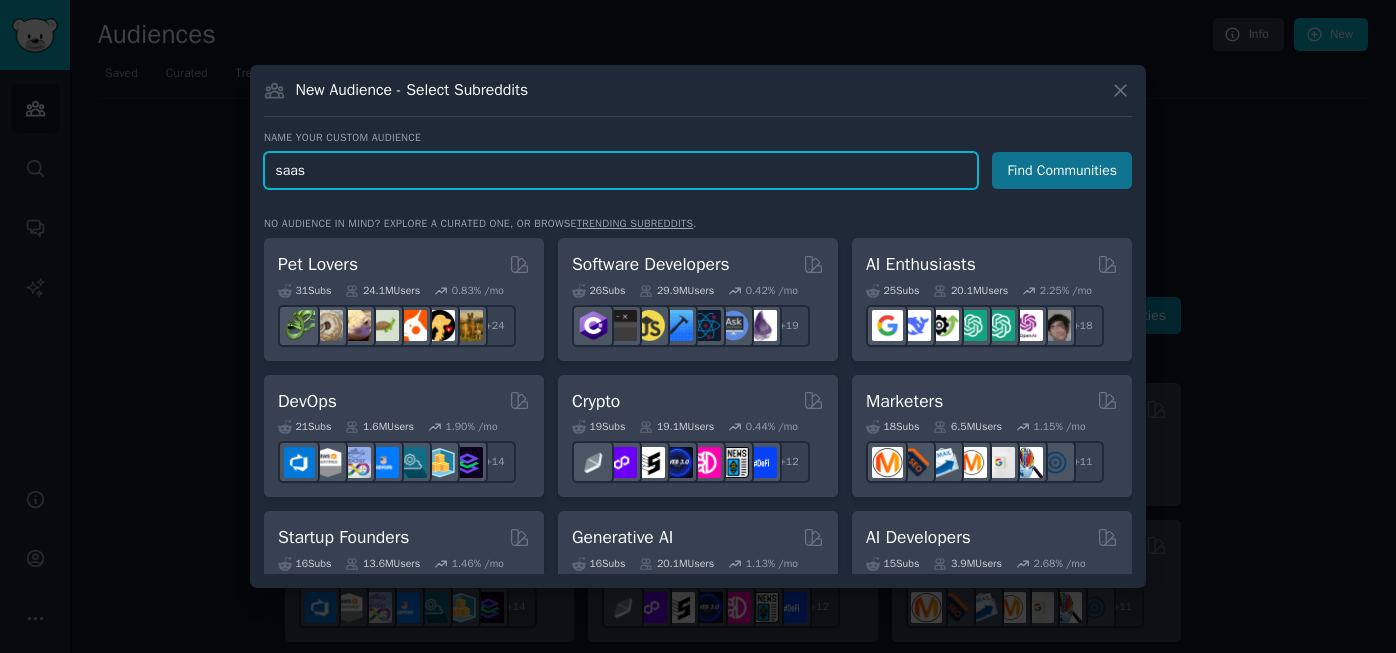 type on "saas" 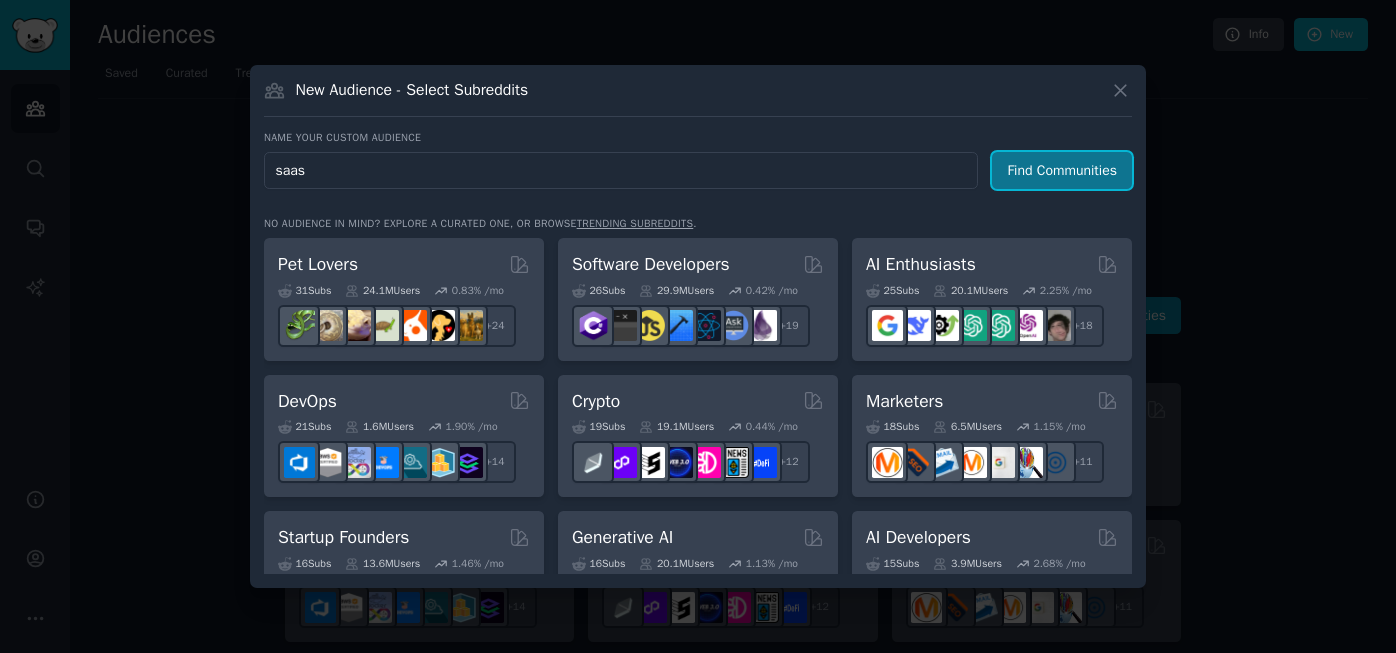 click on "Find Communities" at bounding box center [1062, 170] 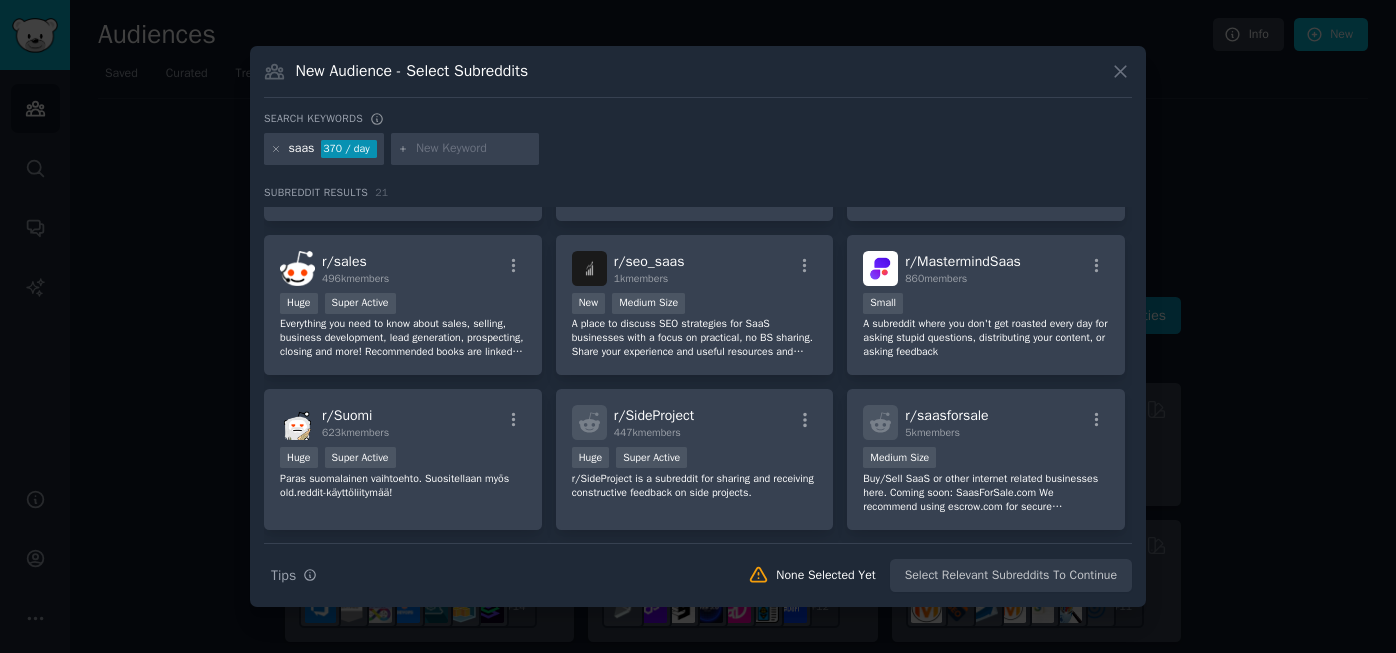 scroll, scrollTop: 149, scrollLeft: 0, axis: vertical 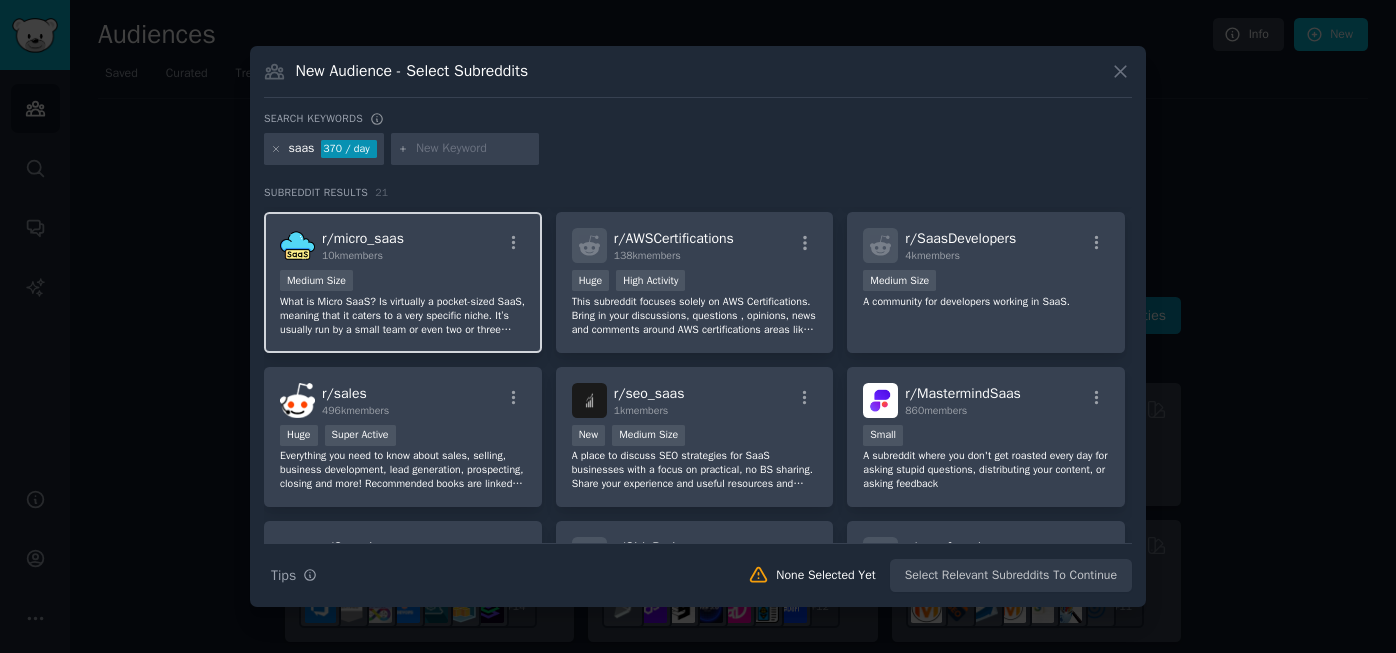 click on "r/ micro_saas" at bounding box center (363, 238) 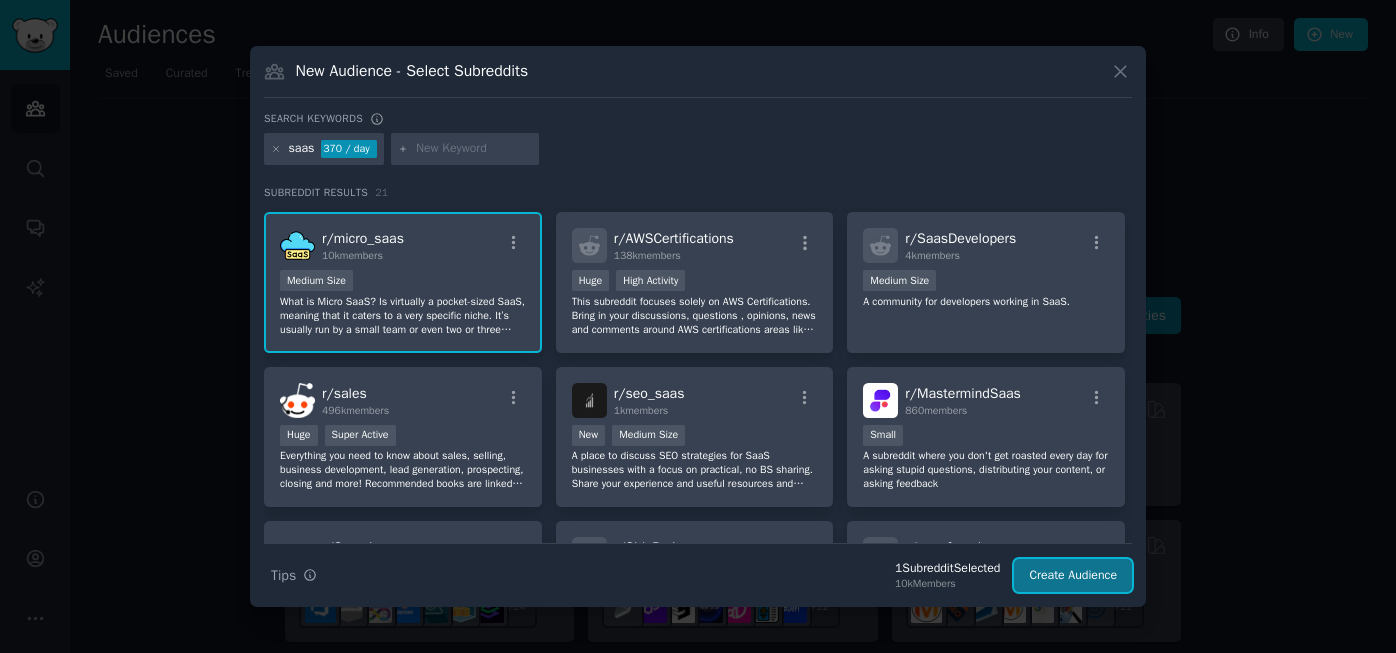 click on "Create Audience" at bounding box center [1073, 576] 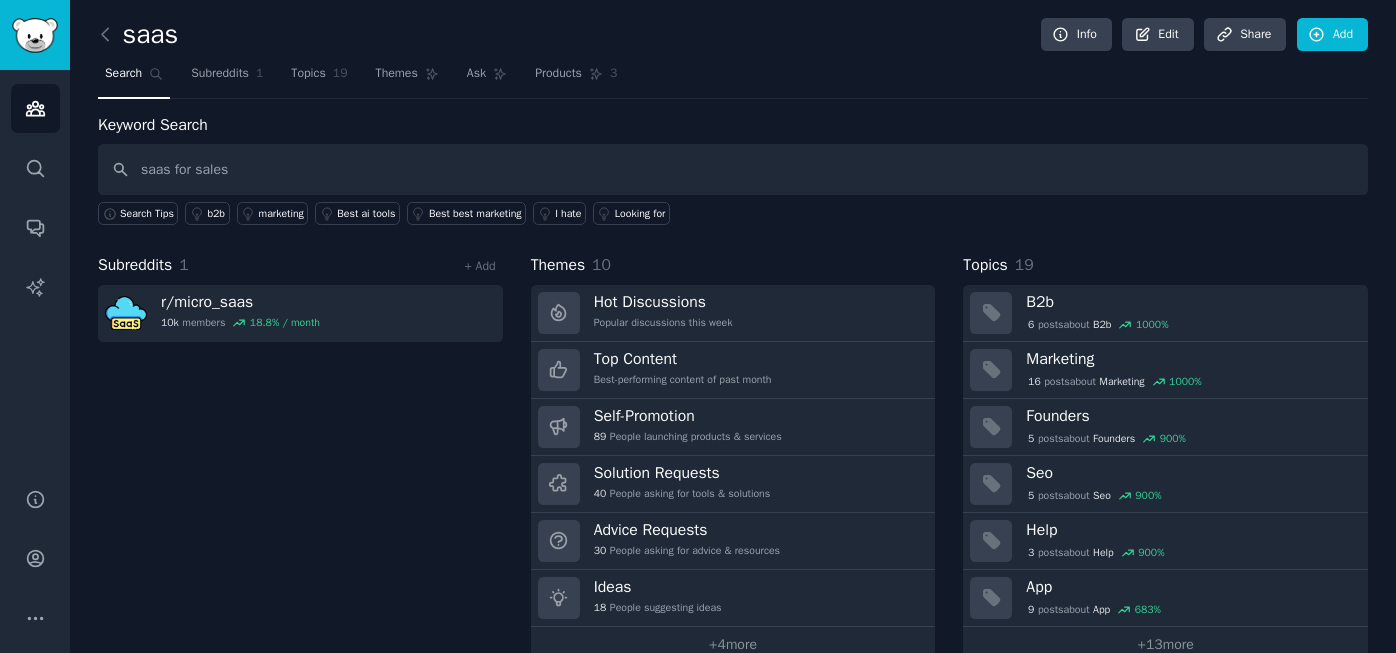 type on "saas for sales" 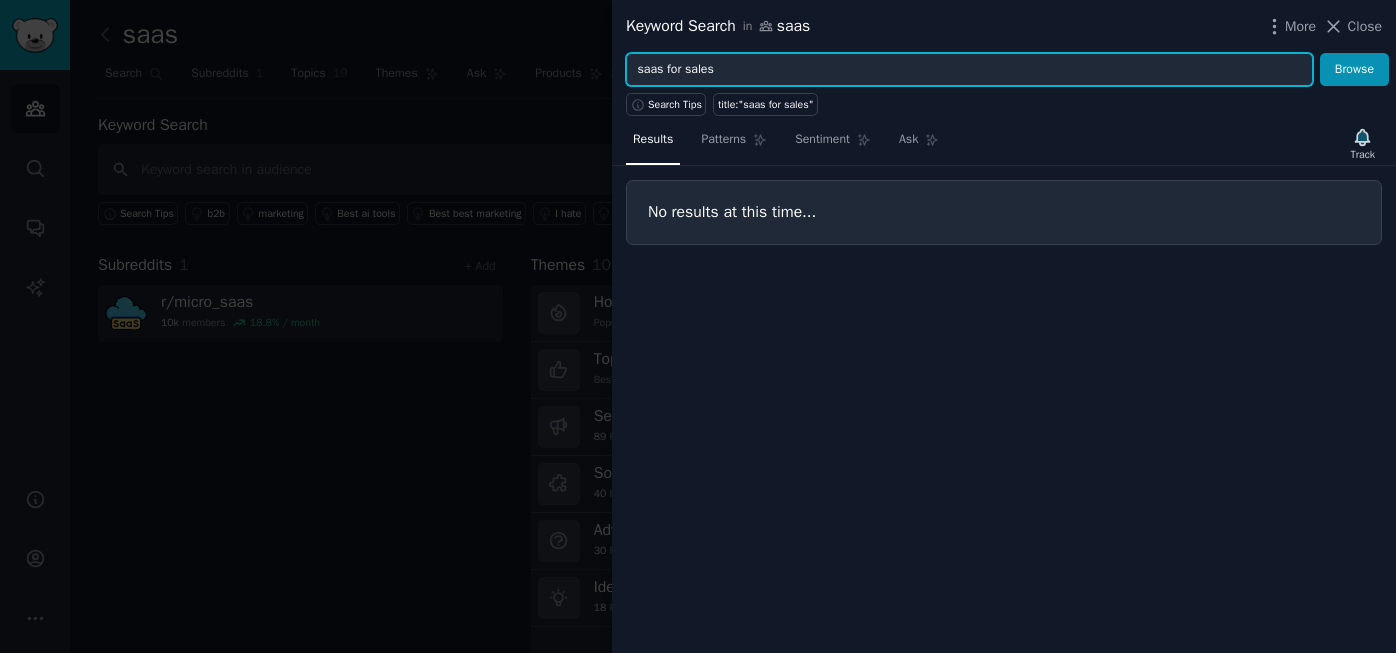 drag, startPoint x: 665, startPoint y: 71, endPoint x: 755, endPoint y: 72, distance: 90.005554 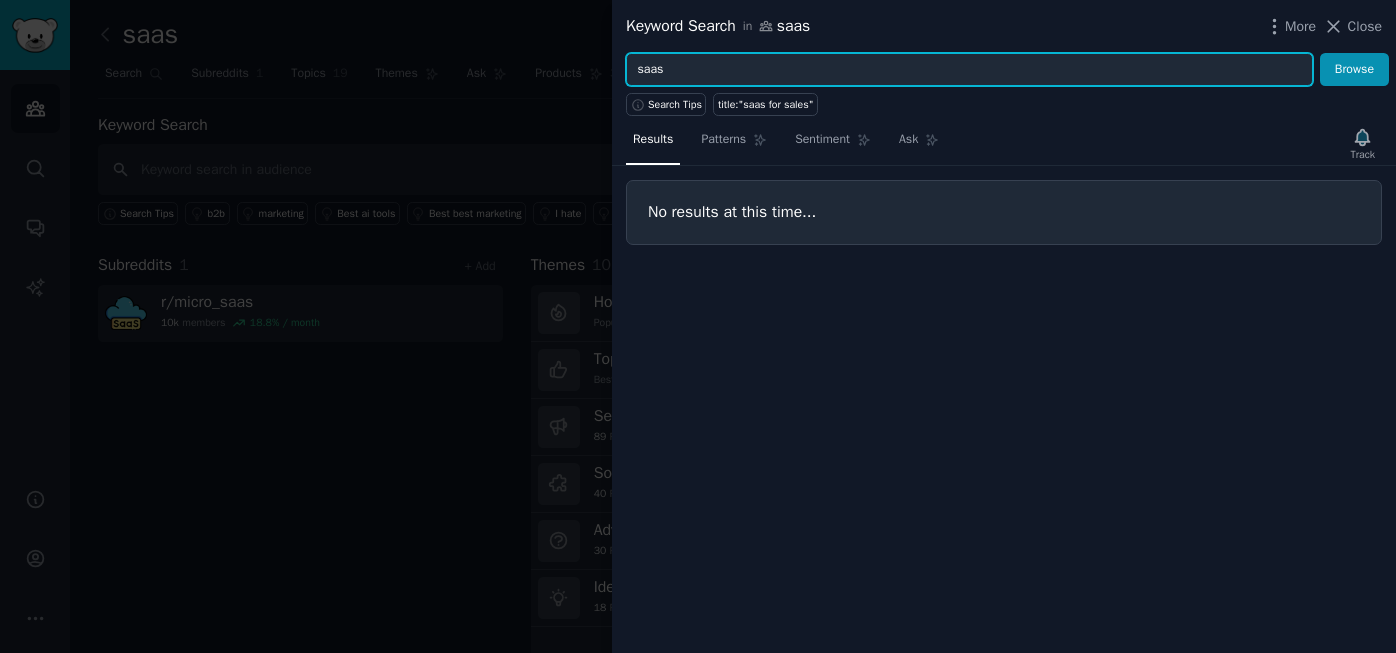 click on "Browse" at bounding box center (1354, 70) 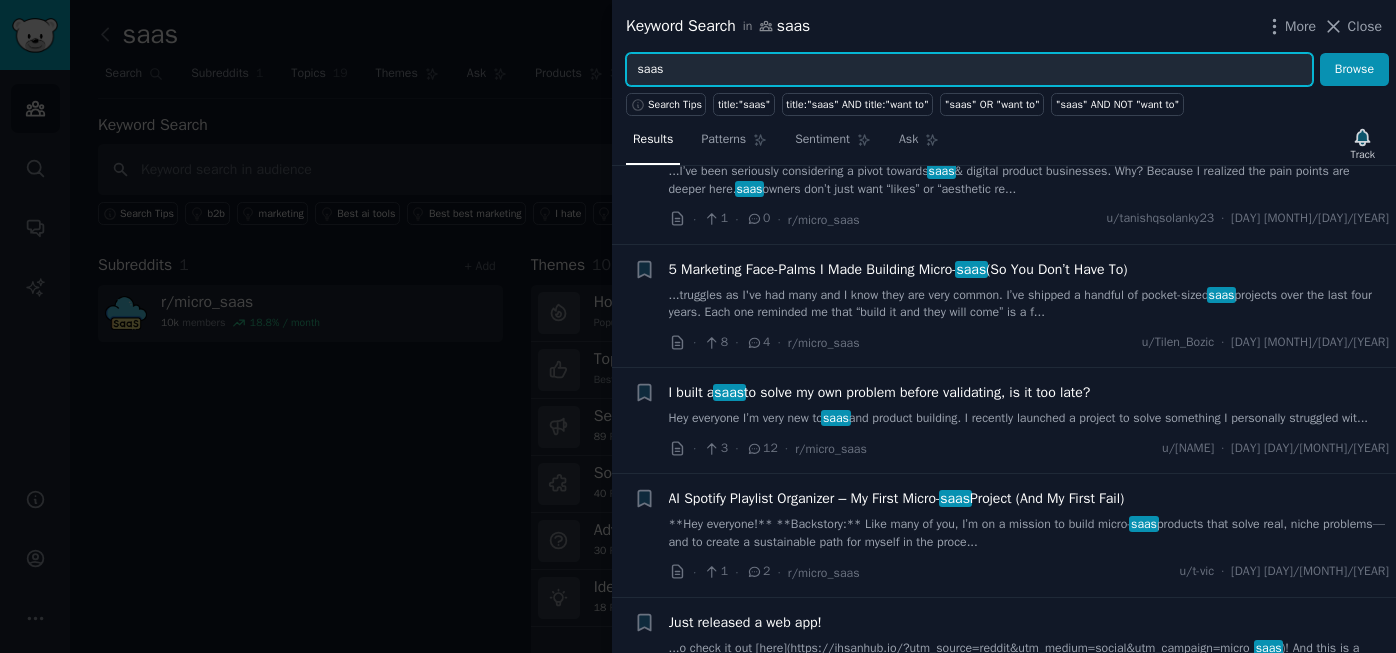 scroll, scrollTop: 11786, scrollLeft: 0, axis: vertical 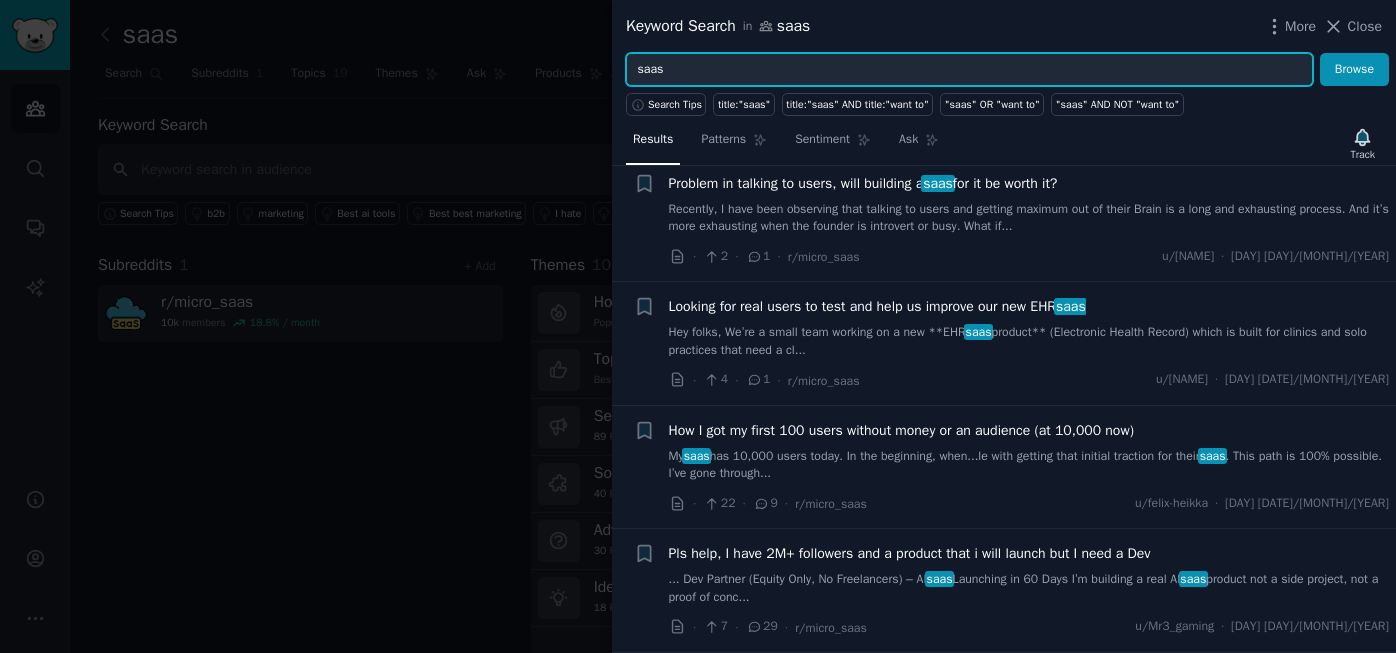 click on "saas" at bounding box center (969, 70) 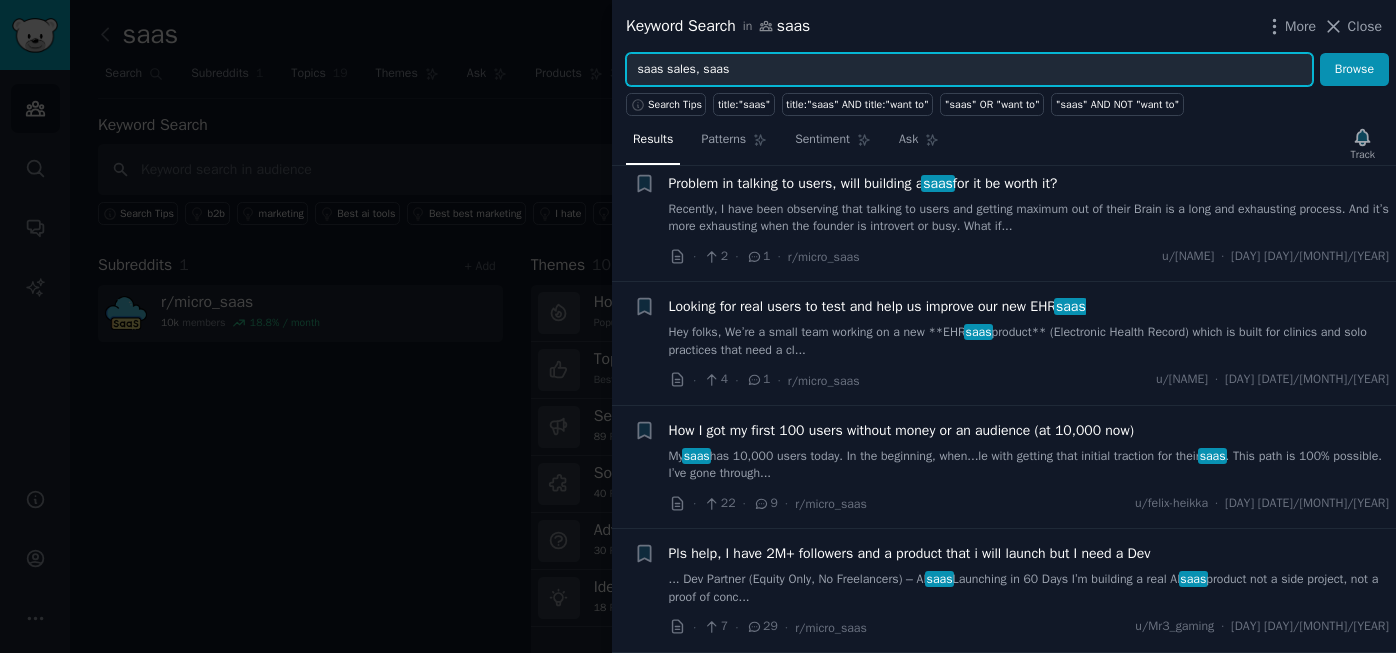 click on "Browse" at bounding box center [1354, 70] 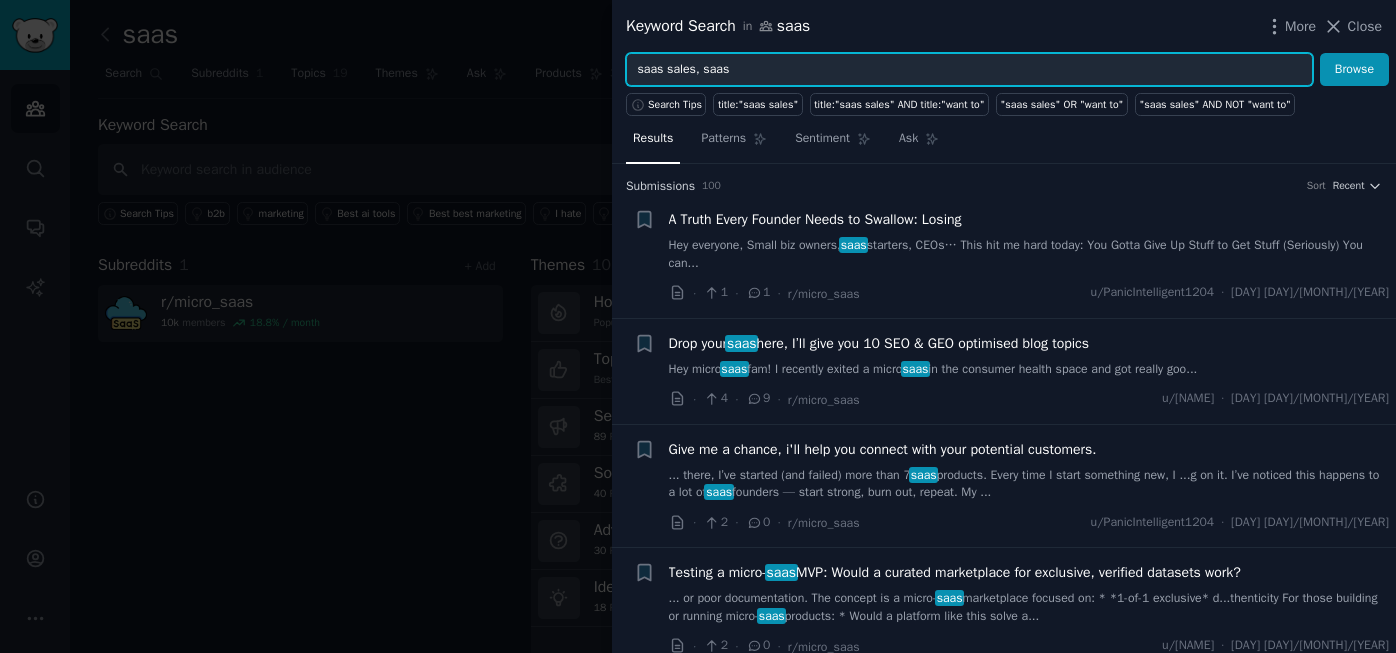 drag, startPoint x: 704, startPoint y: 74, endPoint x: 798, endPoint y: 30, distance: 103.788246 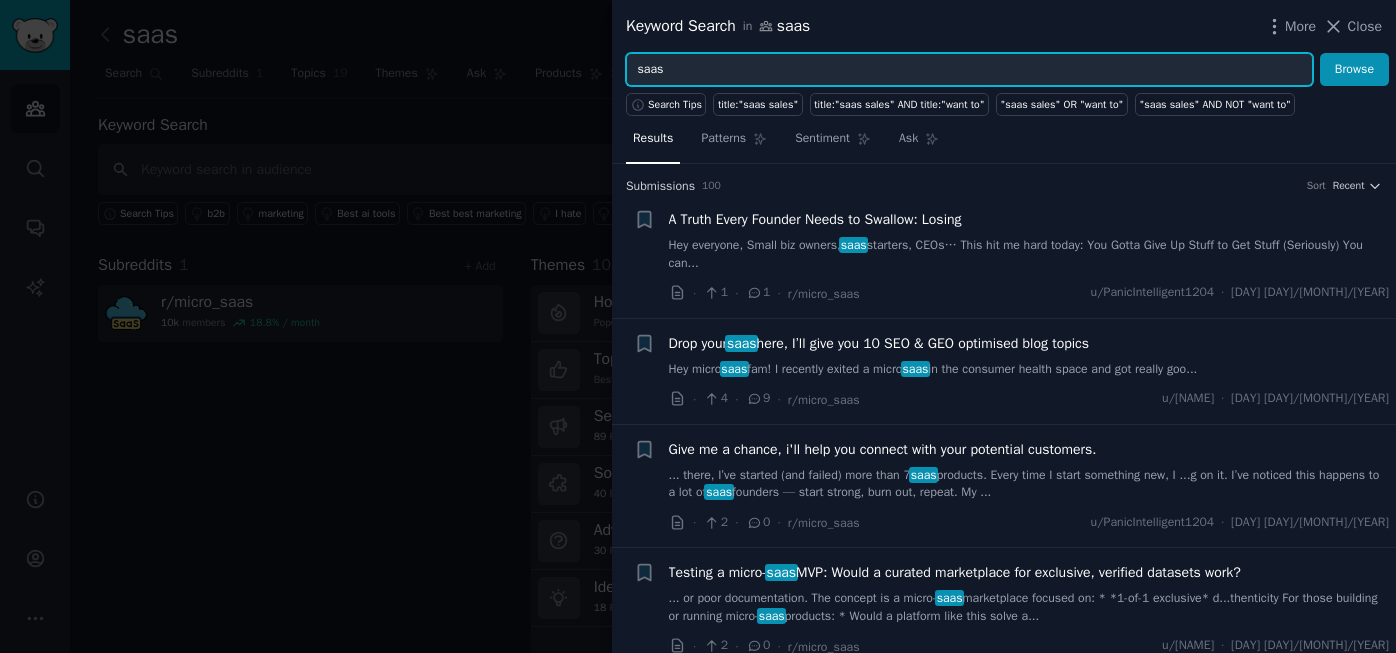 type on "saas" 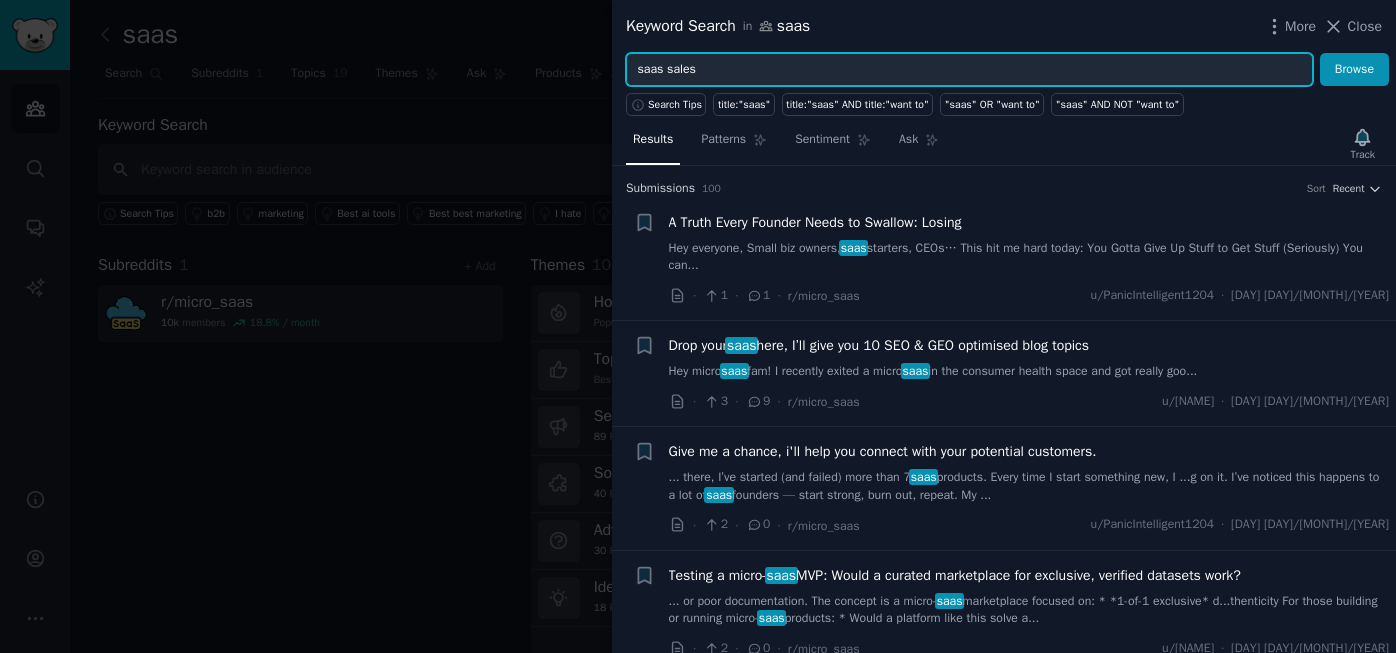 type on "saas sales" 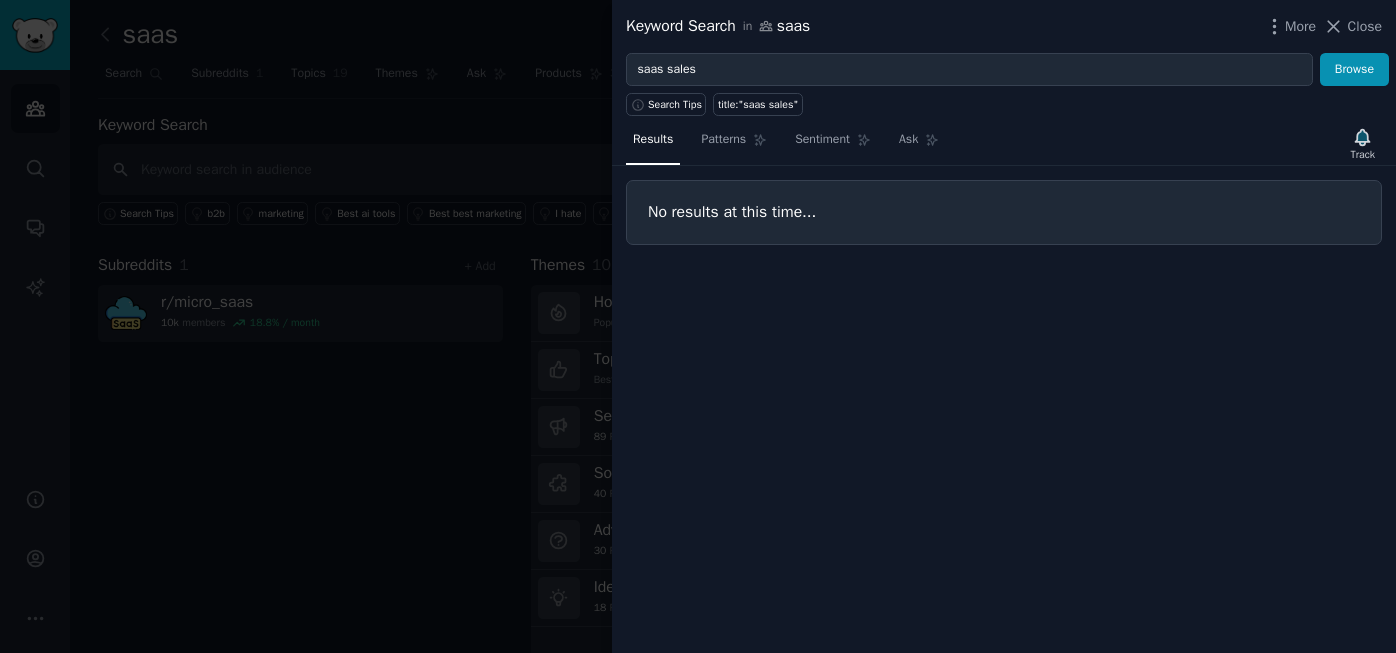 click at bounding box center (698, 326) 